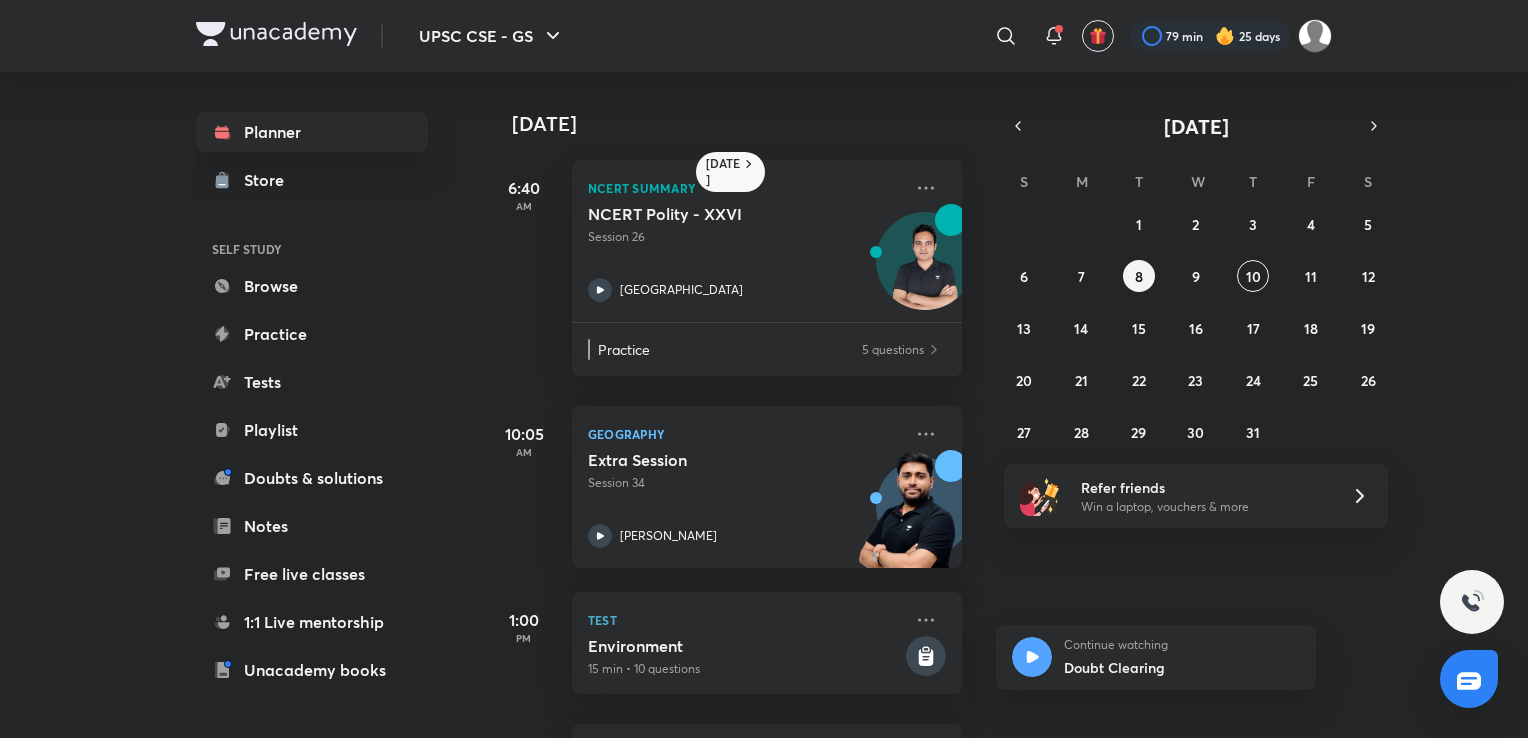 scroll, scrollTop: 0, scrollLeft: 0, axis: both 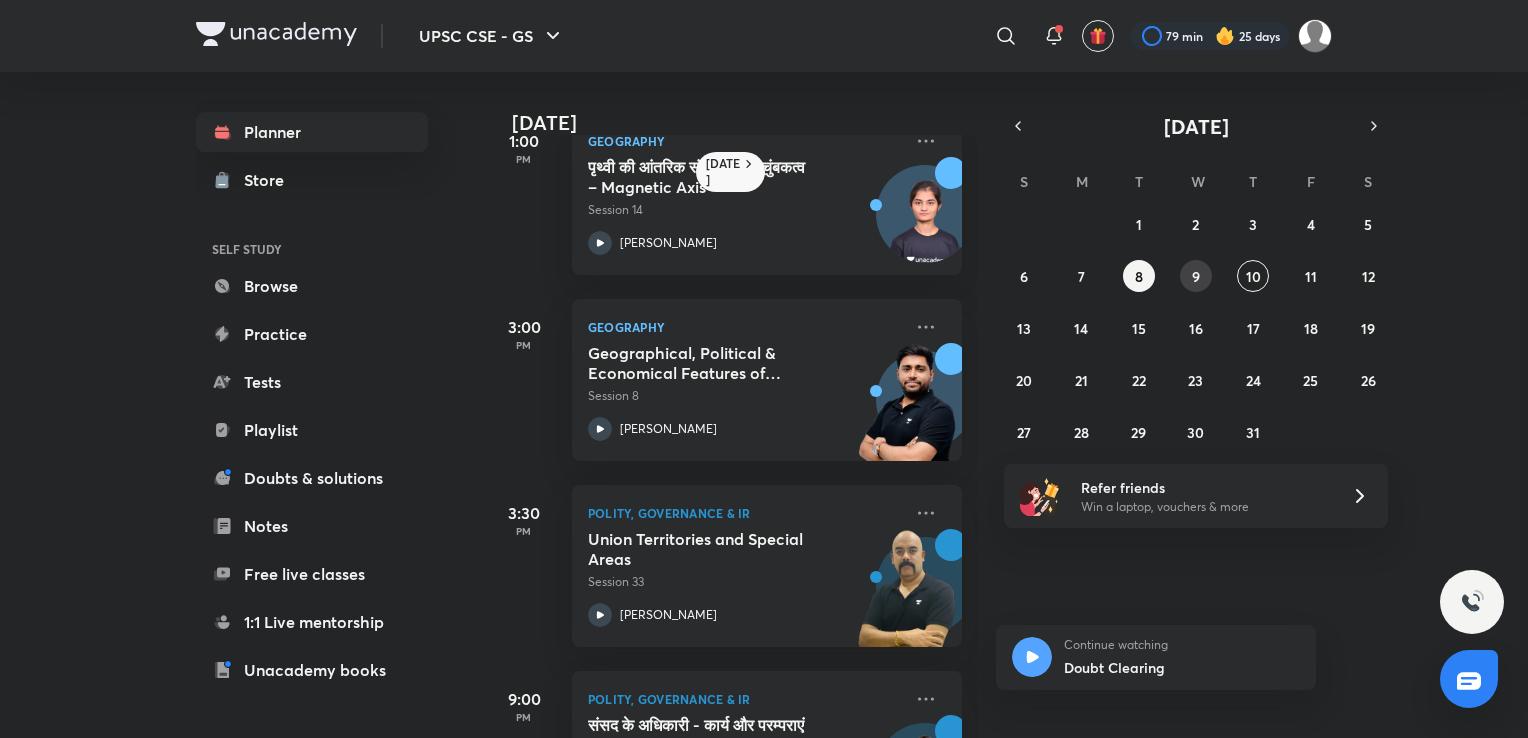 click on "9" at bounding box center (1196, 276) 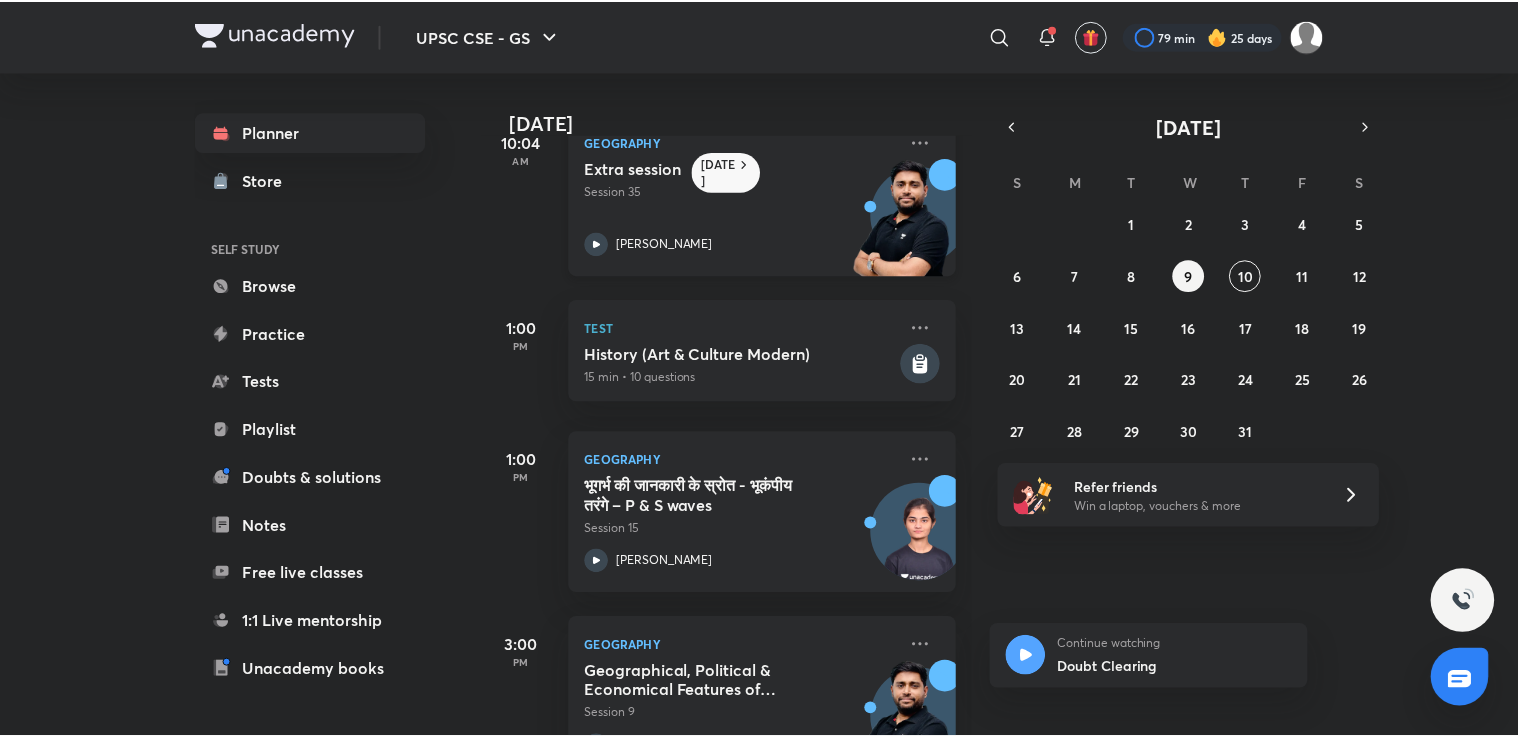 scroll, scrollTop: 300, scrollLeft: 0, axis: vertical 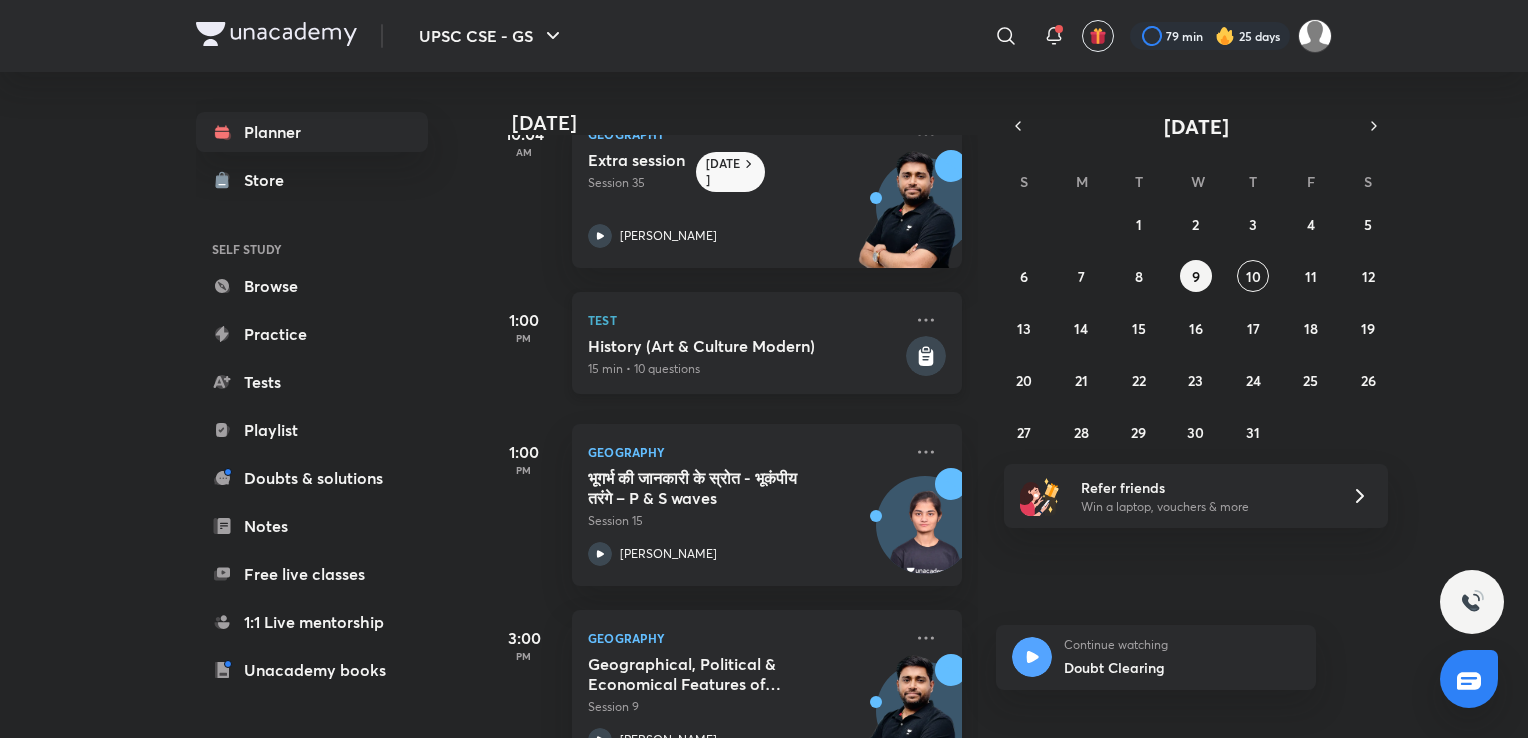 click on "History (Art & Culture Modern) 15 min • 10 questions" at bounding box center (745, 357) 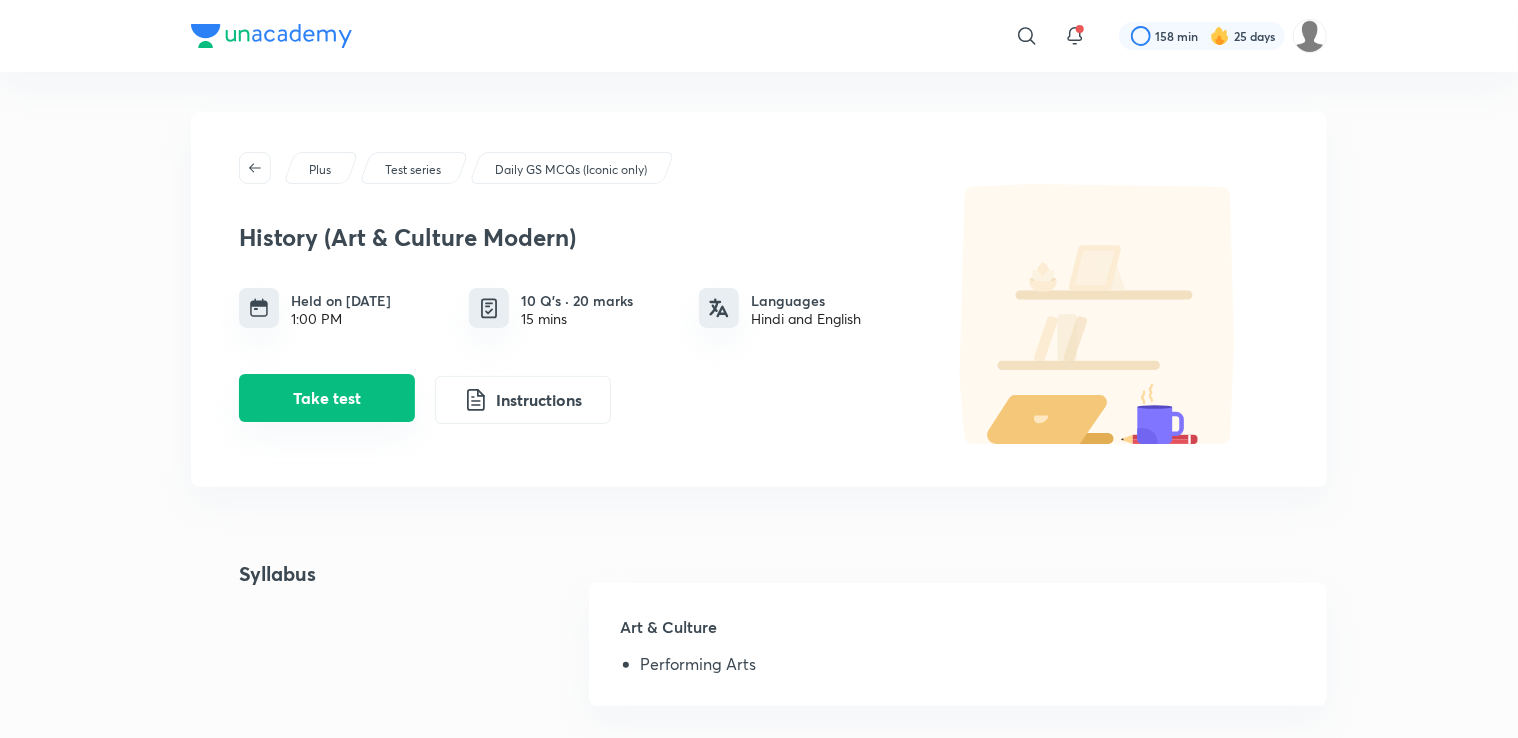 click on "Take test" at bounding box center (327, 398) 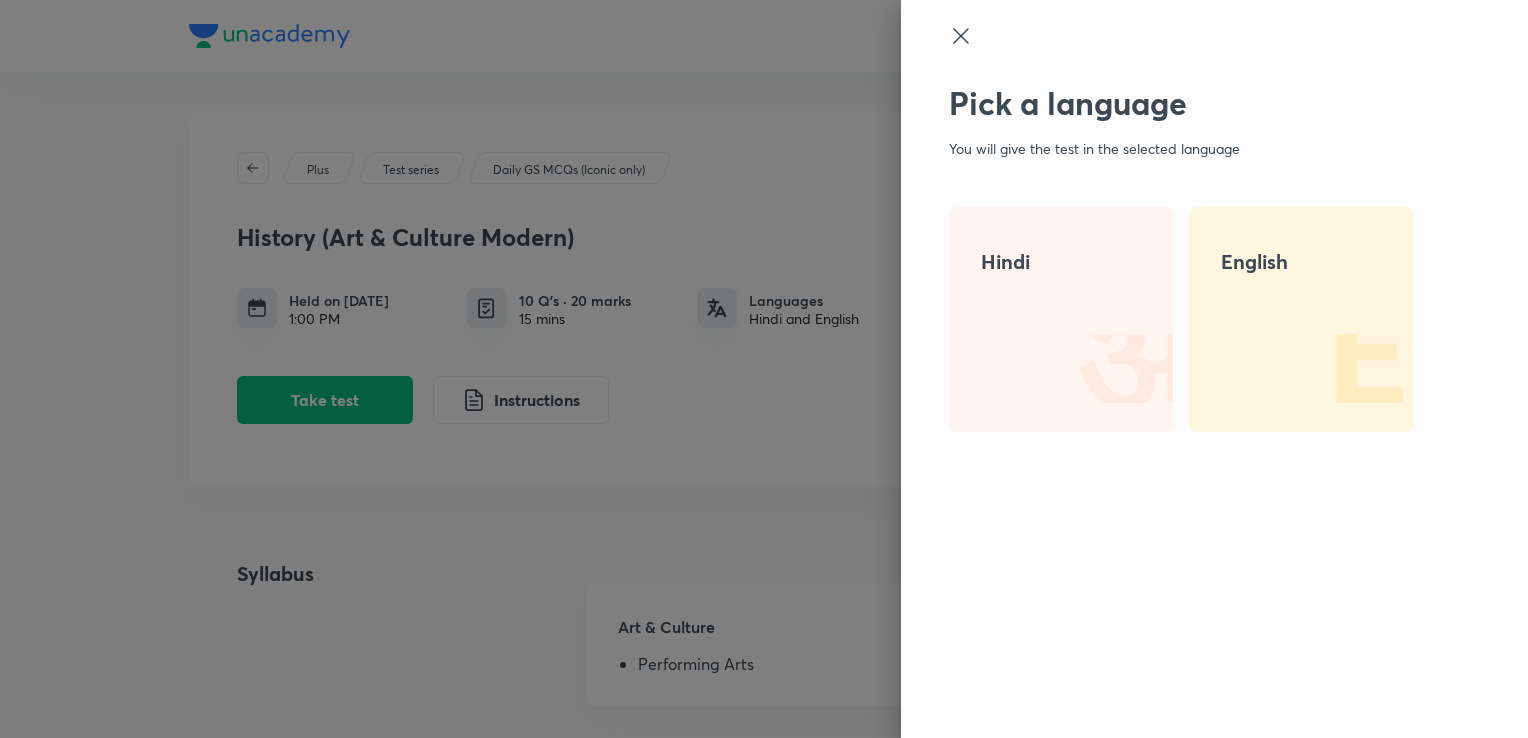 click on "Hindi" at bounding box center (1061, 319) 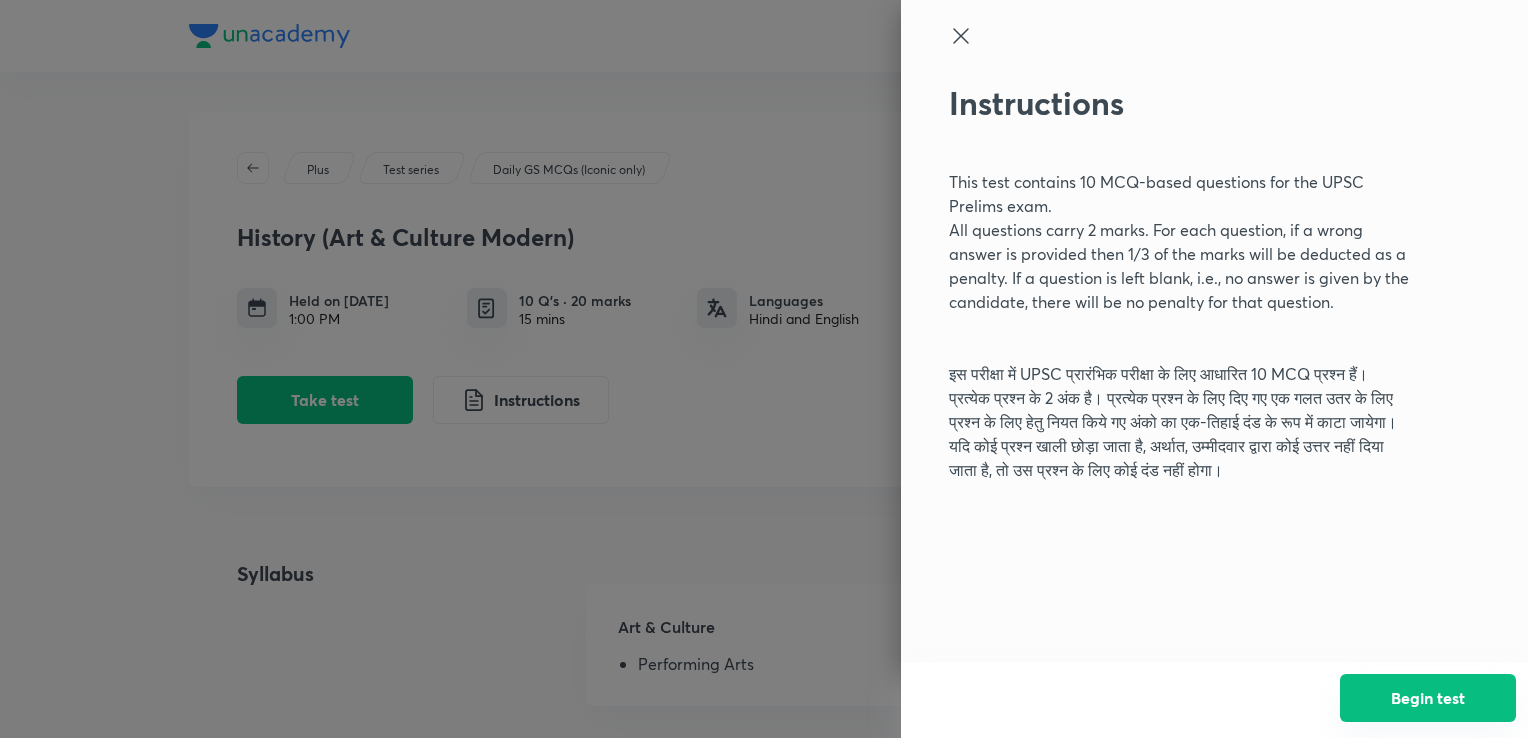 click on "Begin test" at bounding box center (1428, 698) 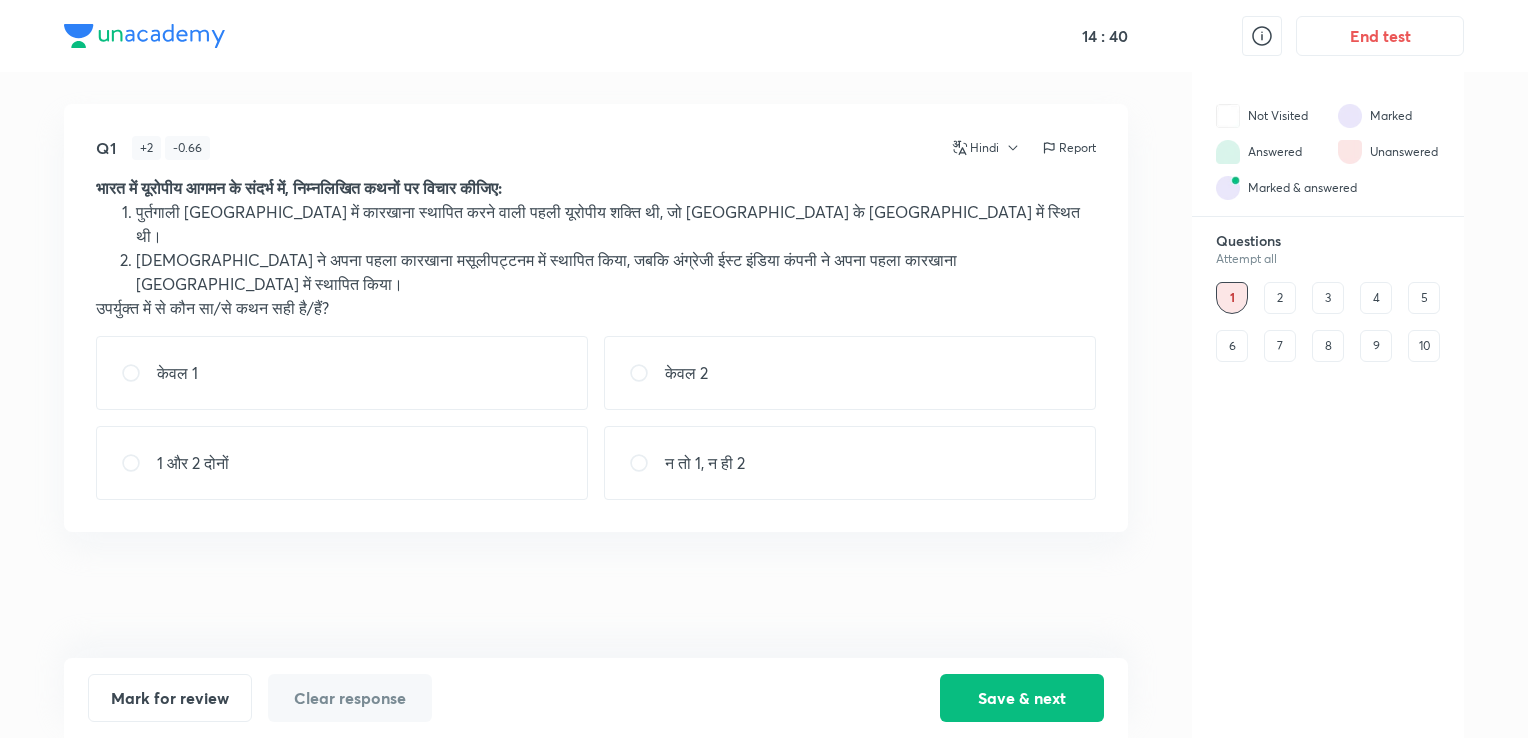 click on "1 और 2 दोनों" at bounding box center (342, 463) 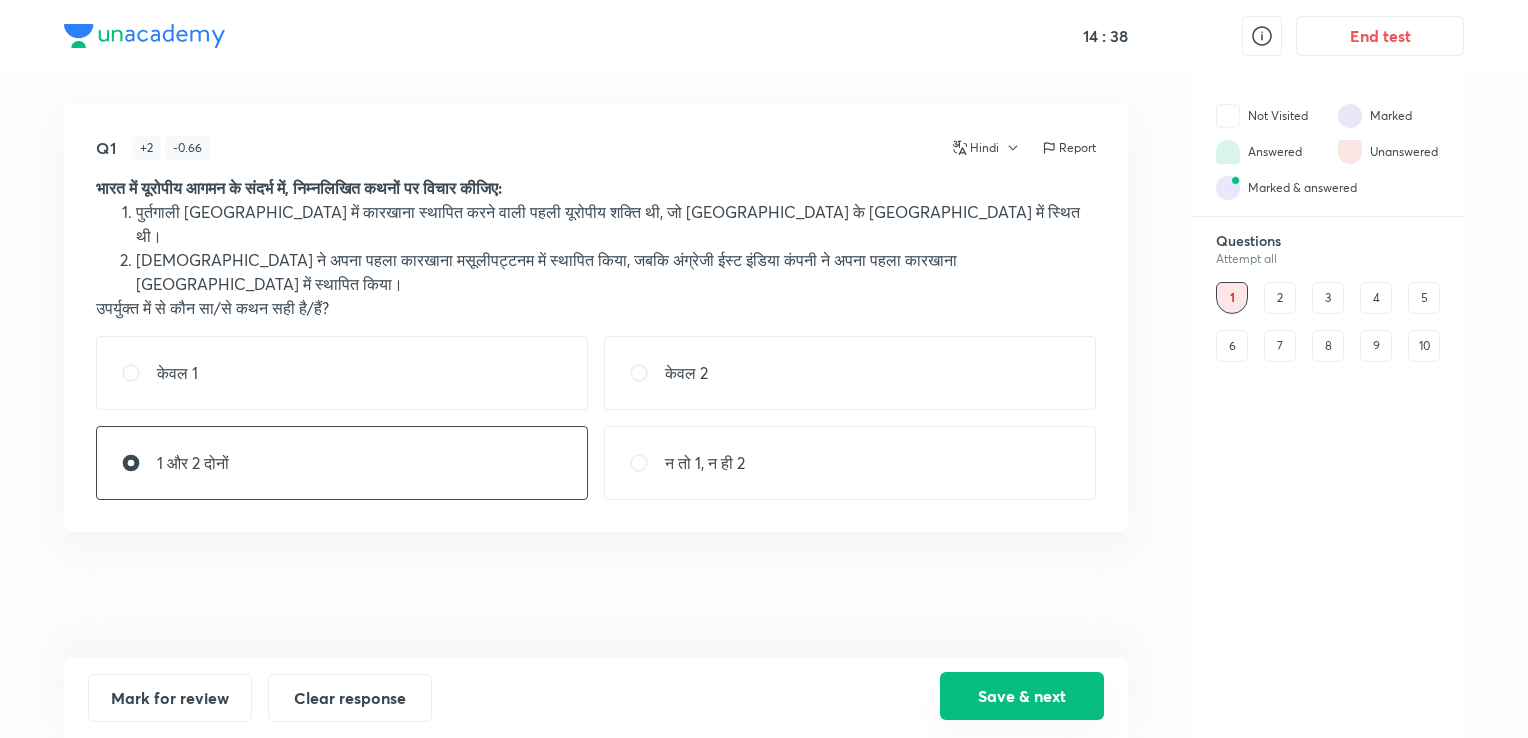 click on "Save & next" at bounding box center [1022, 696] 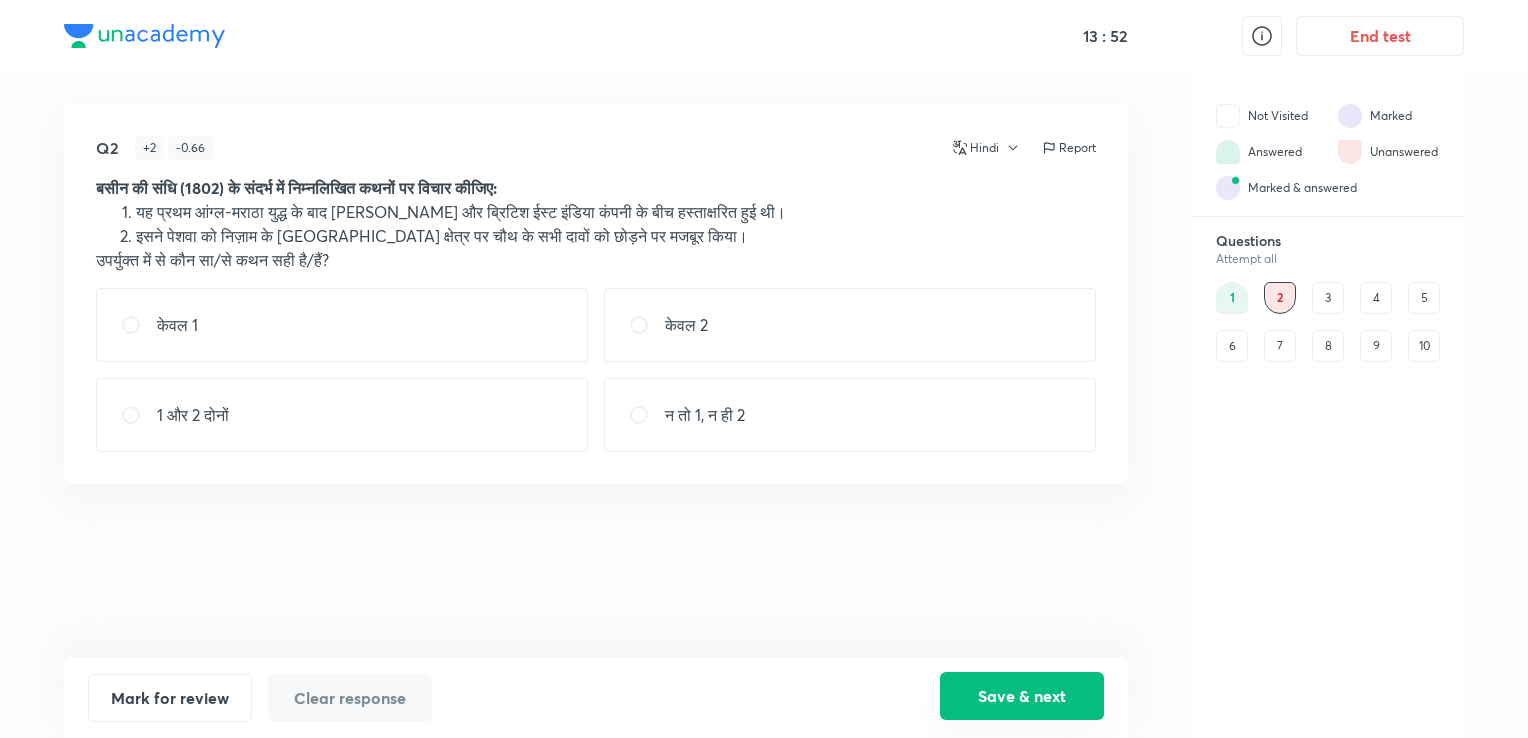 click on "Save & next" at bounding box center (1022, 696) 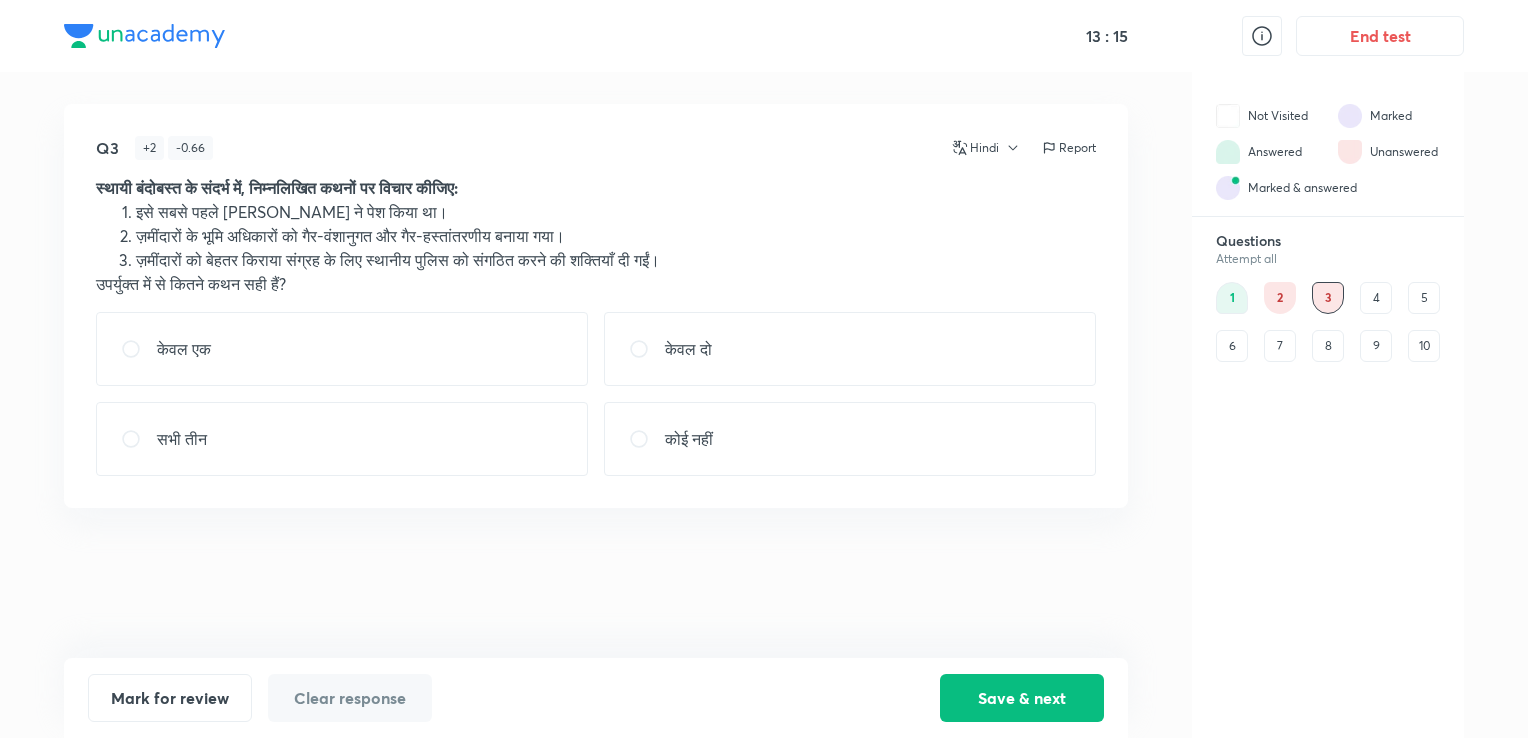 click on "केवल दो" at bounding box center [850, 349] 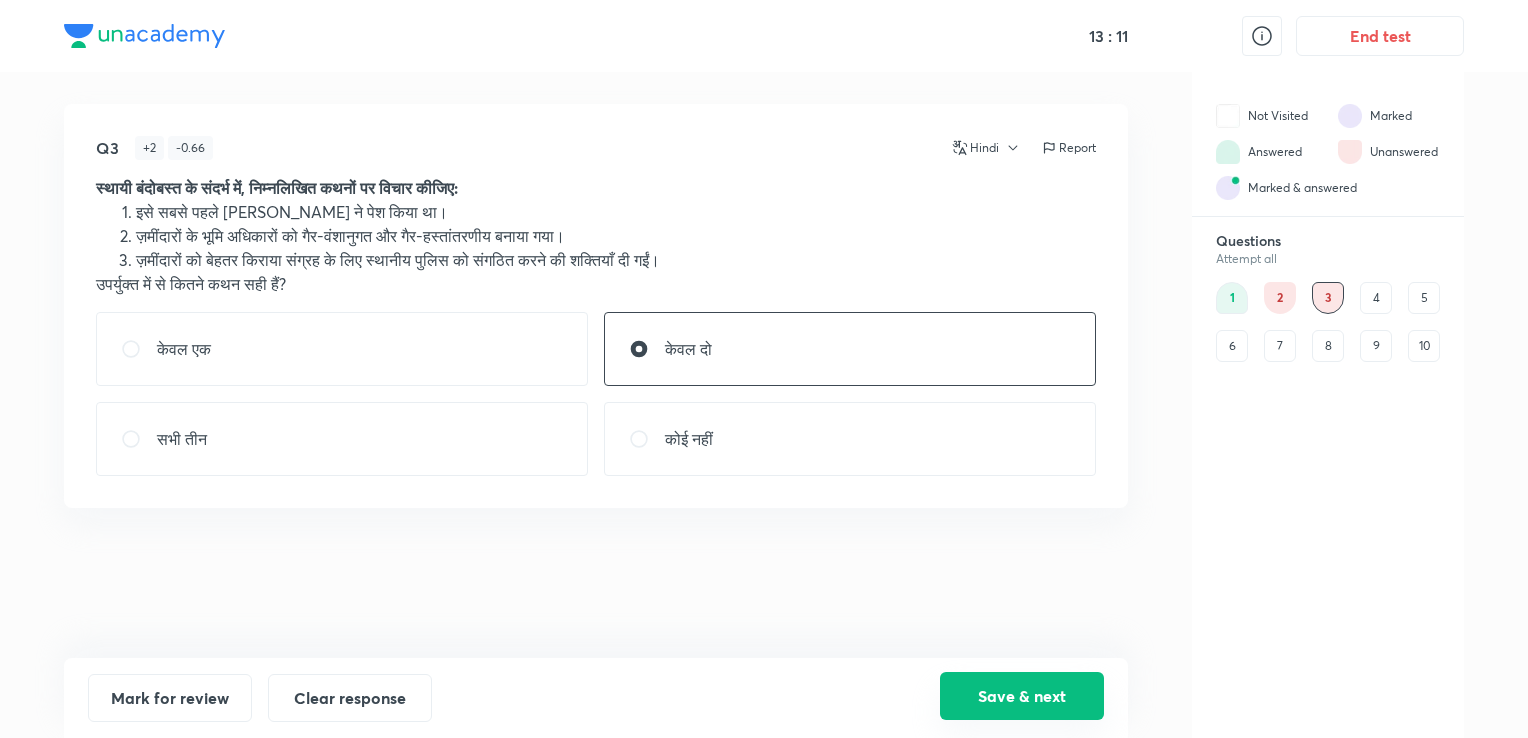 click on "Save & next" at bounding box center [1022, 696] 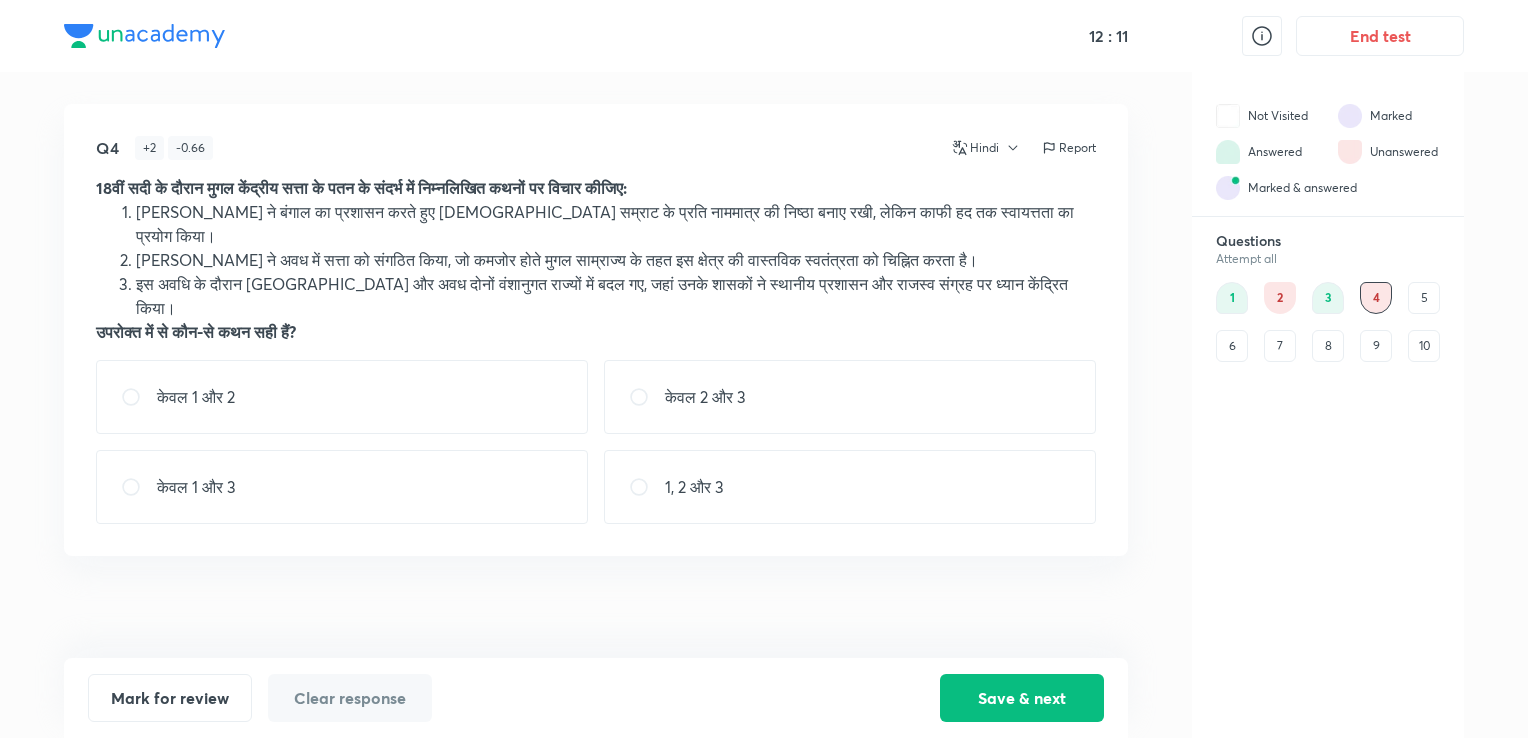 click on "1, 2 और 3" at bounding box center (850, 487) 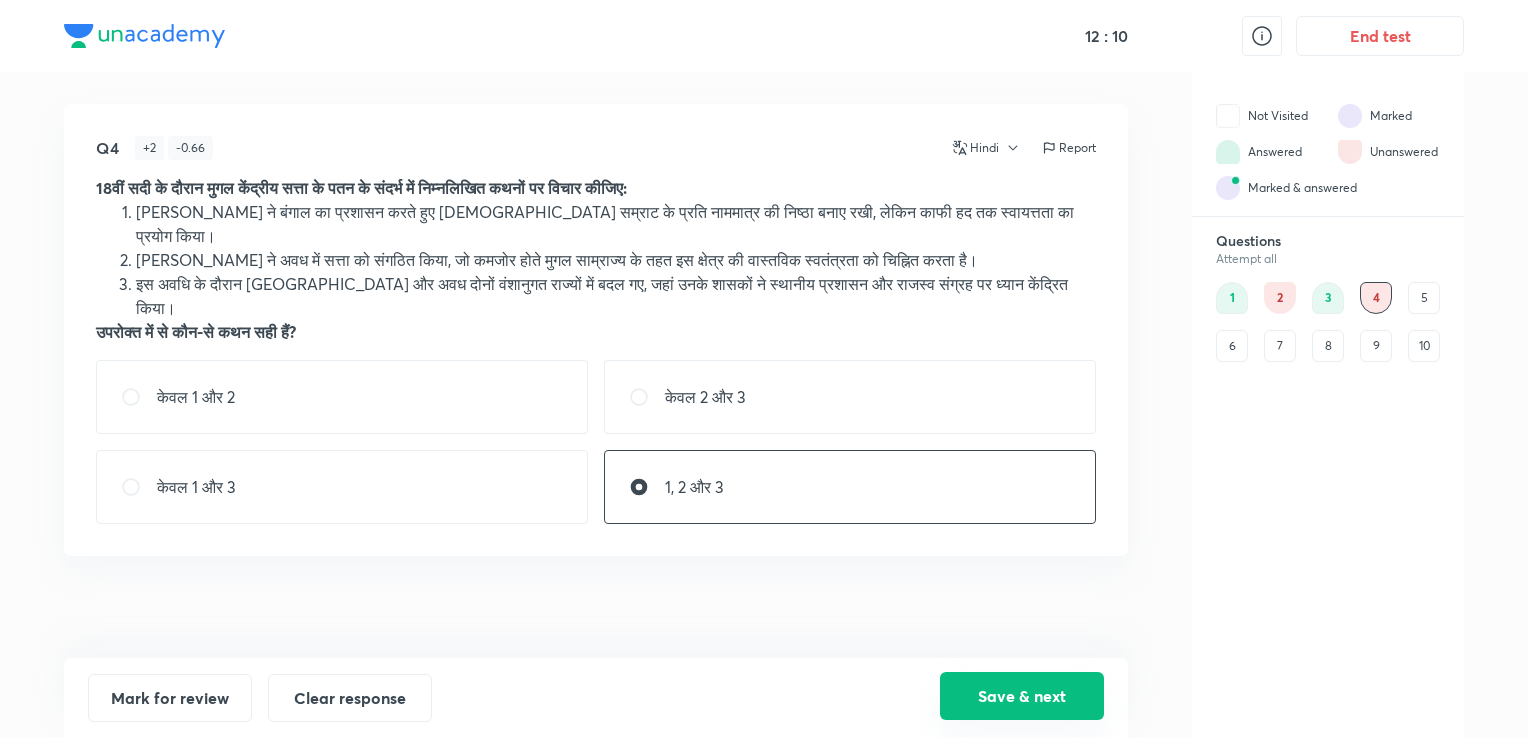 click on "Save & next" at bounding box center [1022, 696] 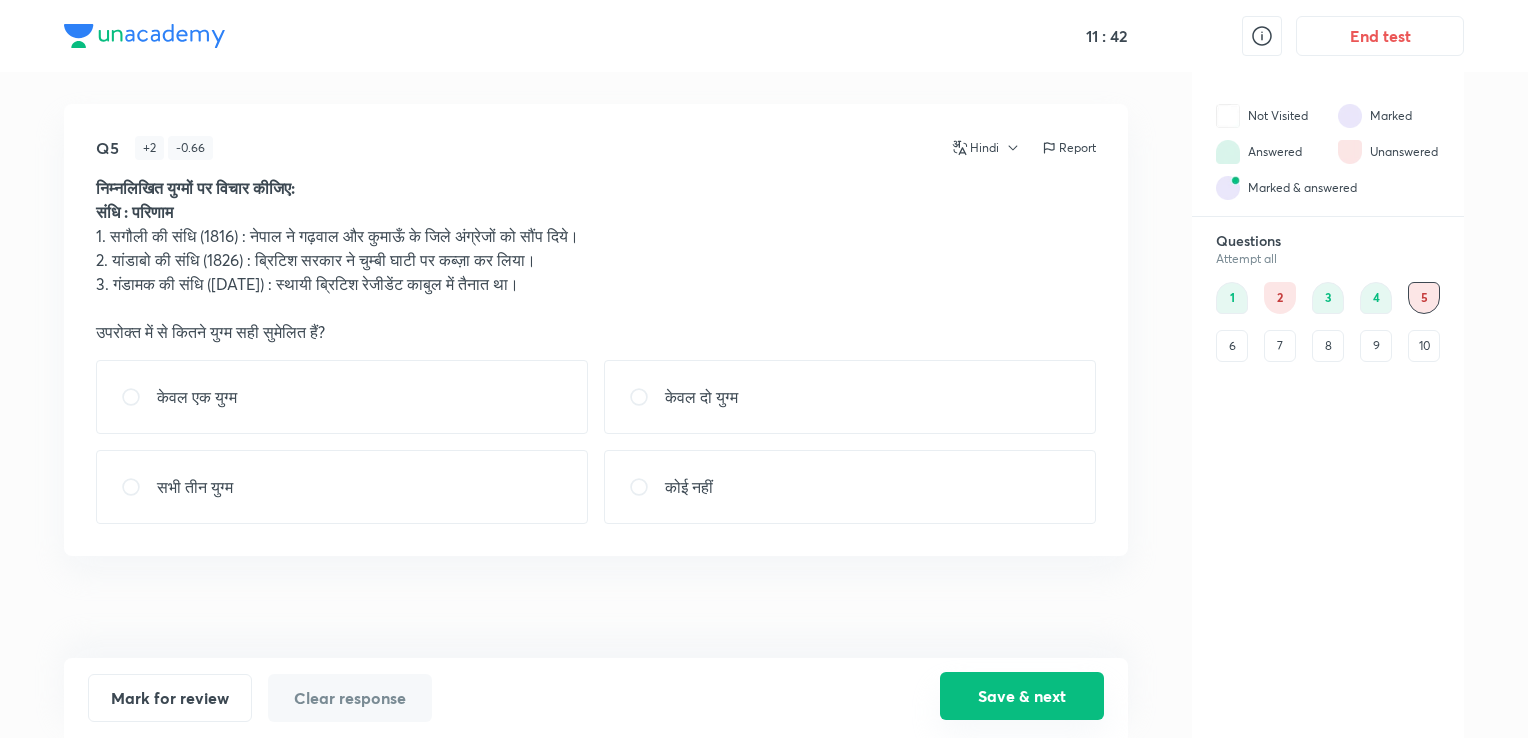 click on "Save & next" at bounding box center [1022, 696] 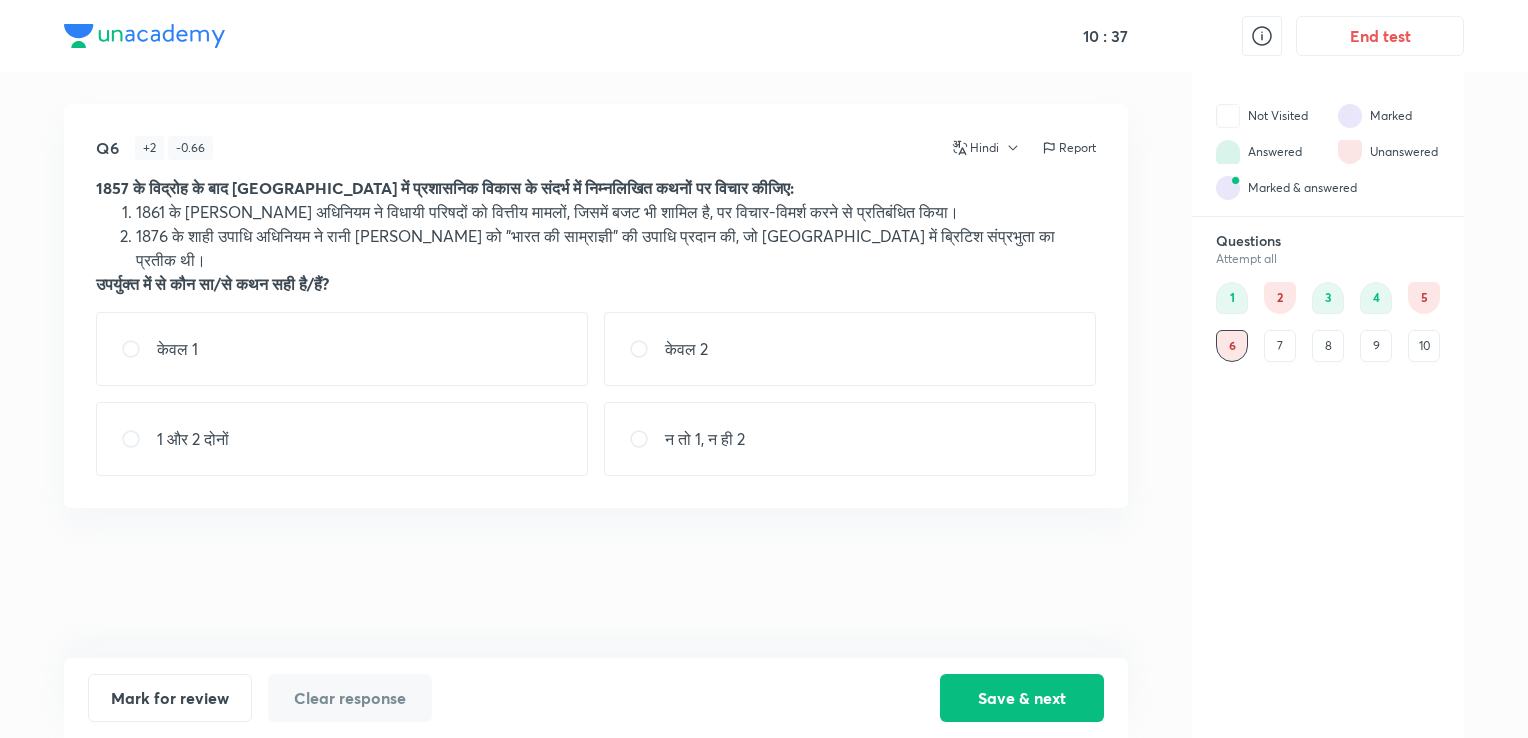 click on "केवल 1" at bounding box center (342, 349) 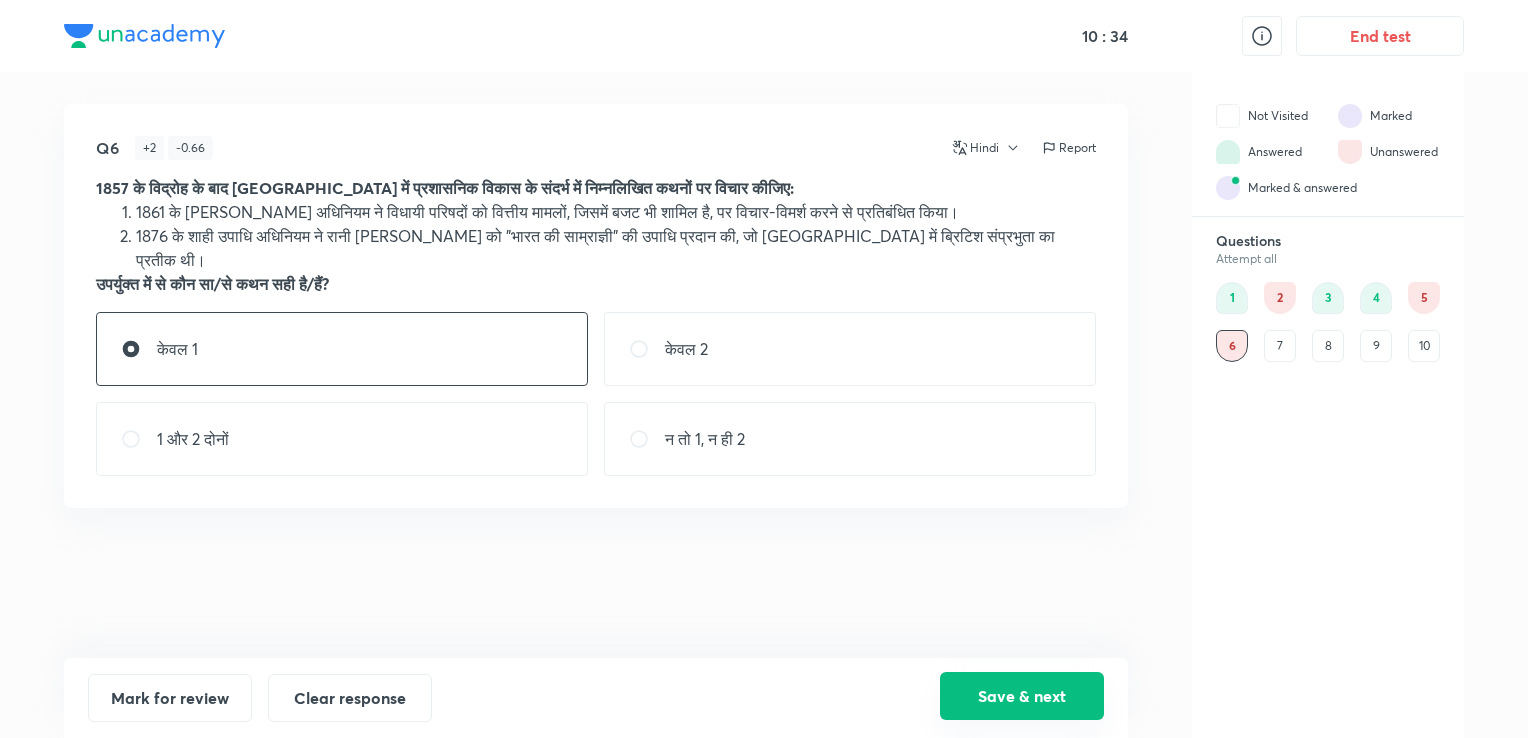 click on "Save & next" at bounding box center (1022, 696) 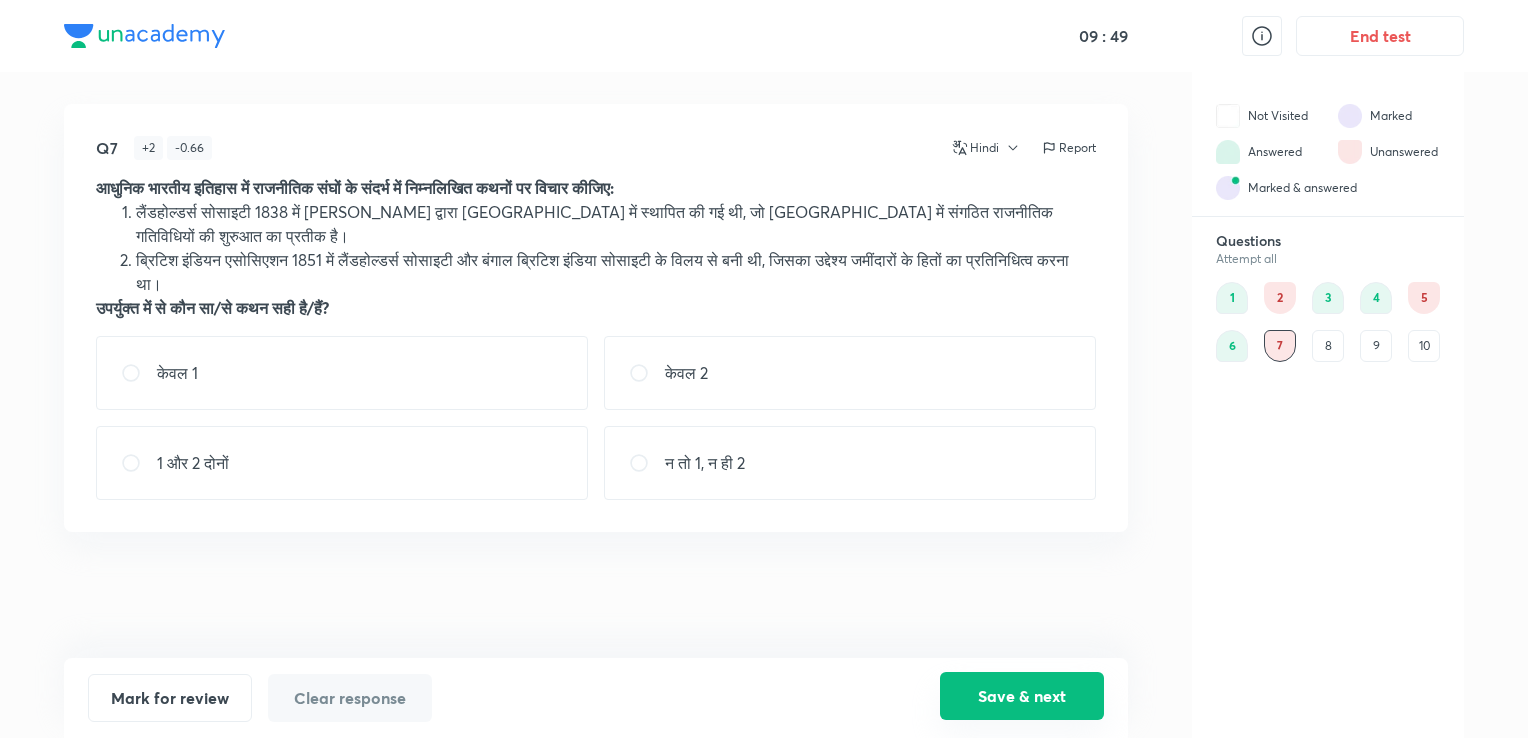 click on "Save & next" at bounding box center (1022, 696) 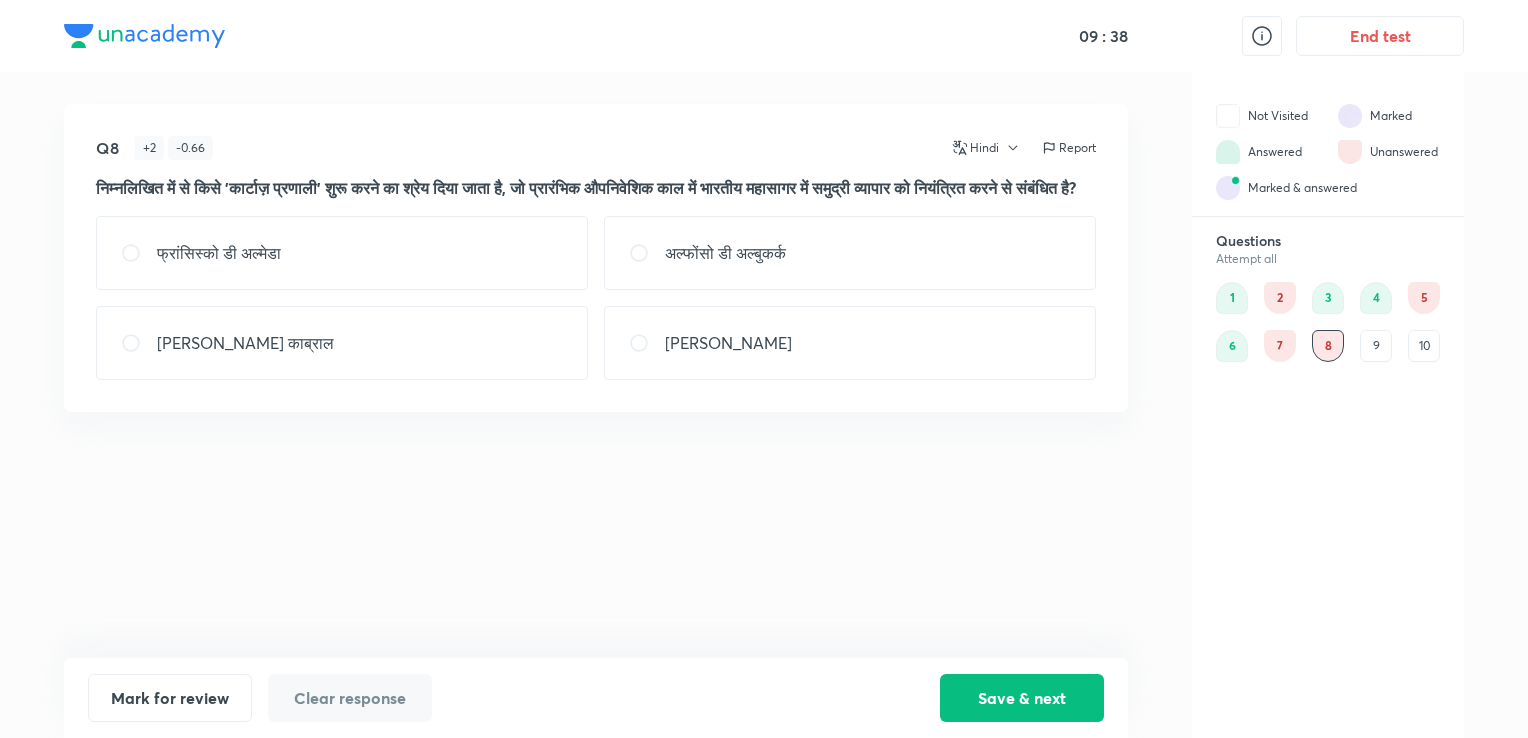 click on "अल्फोंसो डी अल्बुकर्क" at bounding box center [850, 253] 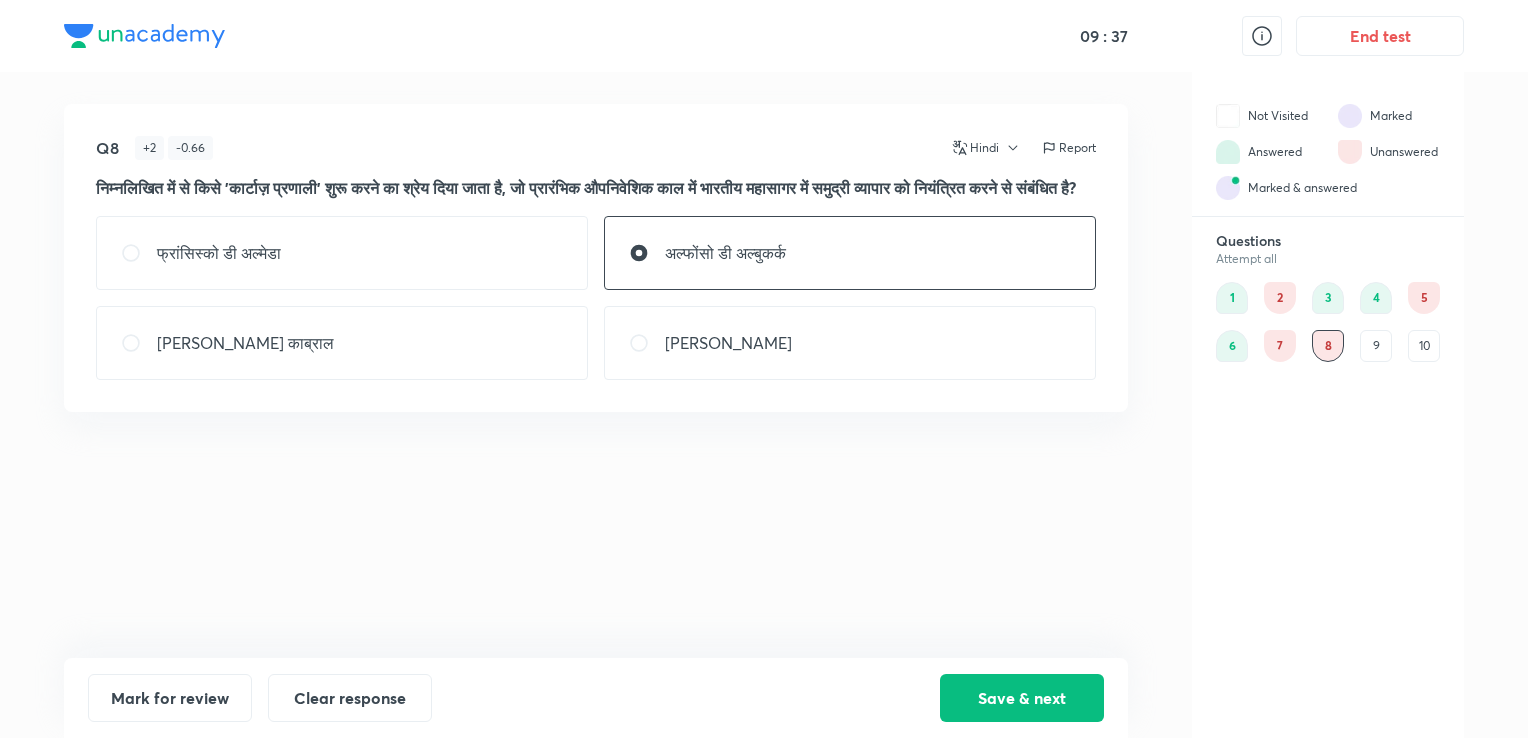 click on "[PERSON_NAME]" at bounding box center (850, 343) 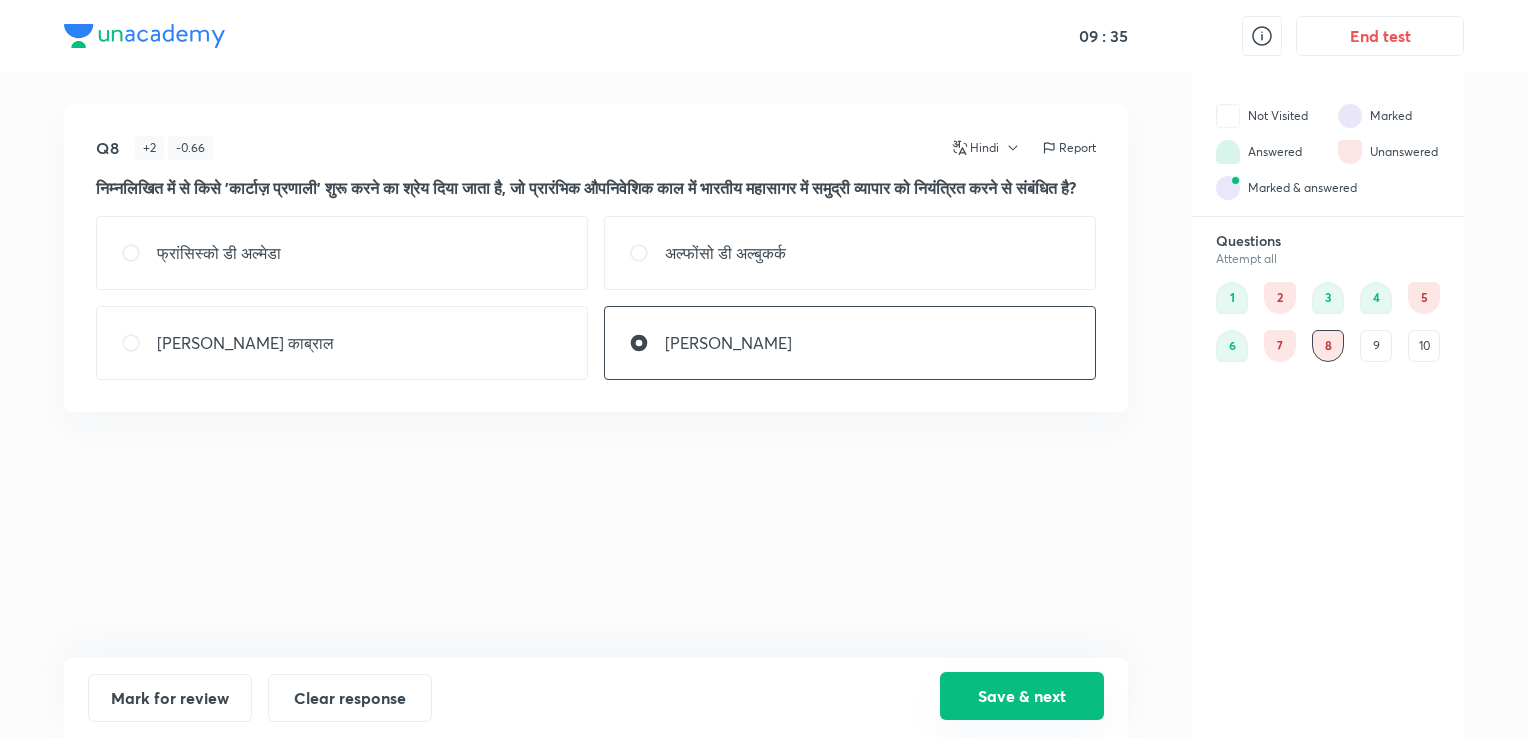 click on "Save & next" at bounding box center (1022, 696) 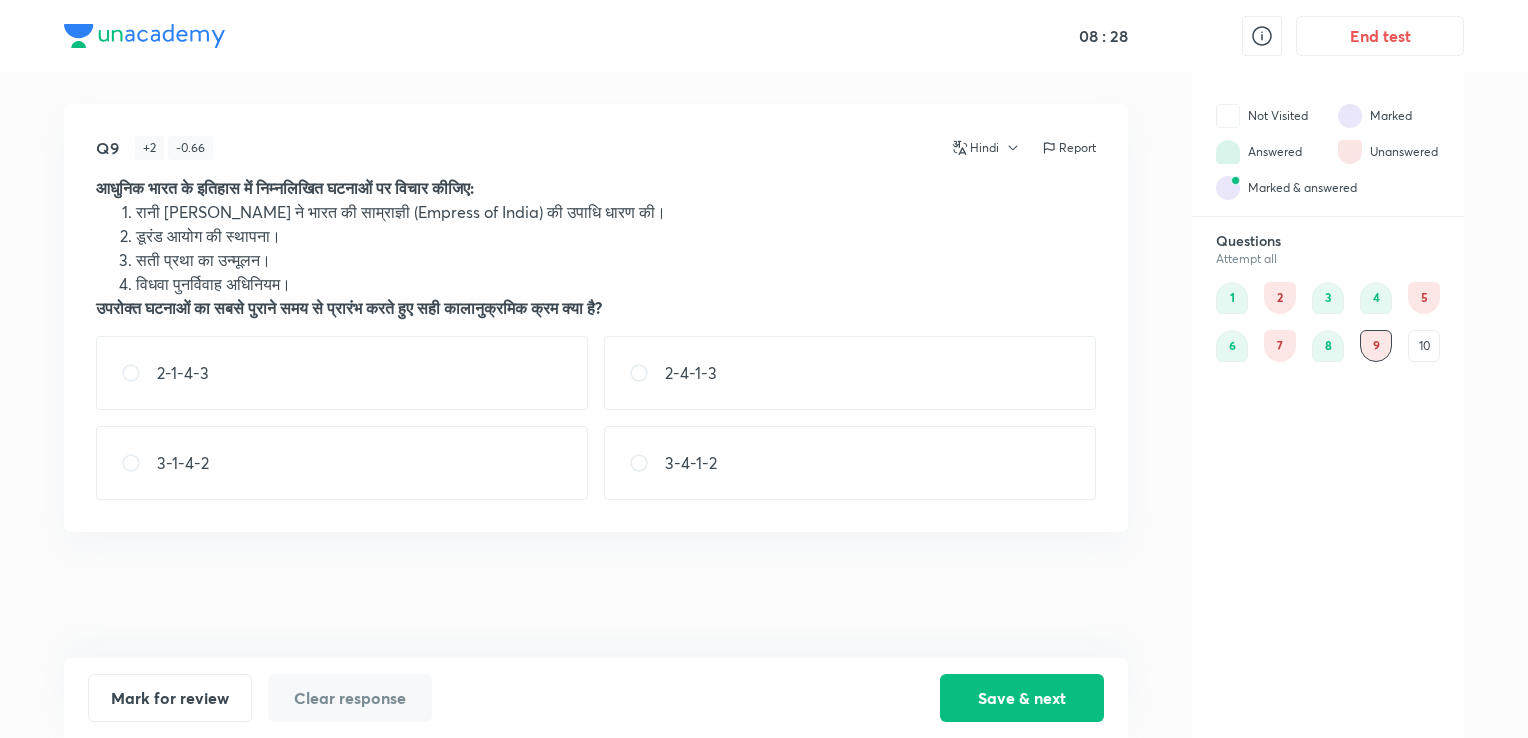 click on "2-4-1-3" at bounding box center (850, 373) 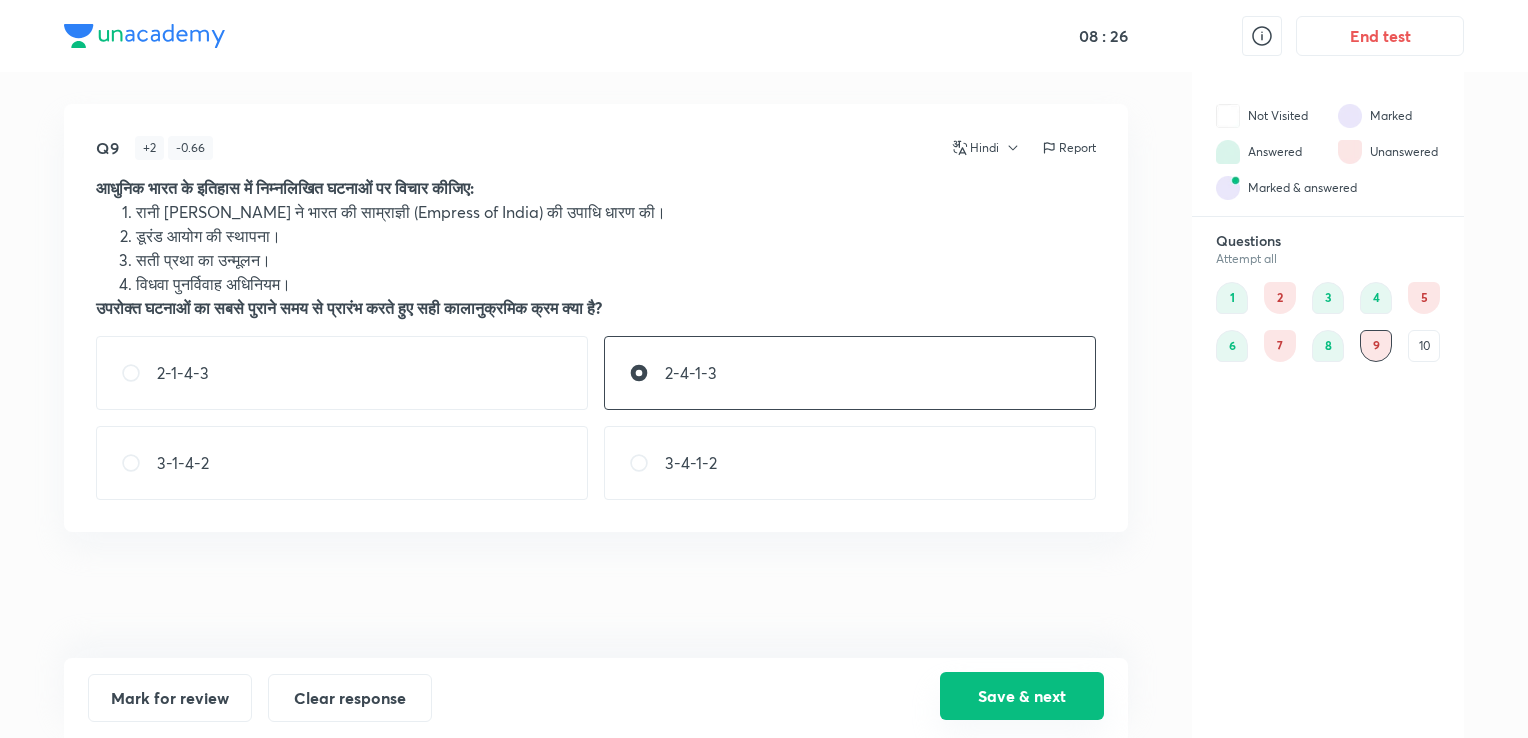 click on "Save & next" at bounding box center (1022, 696) 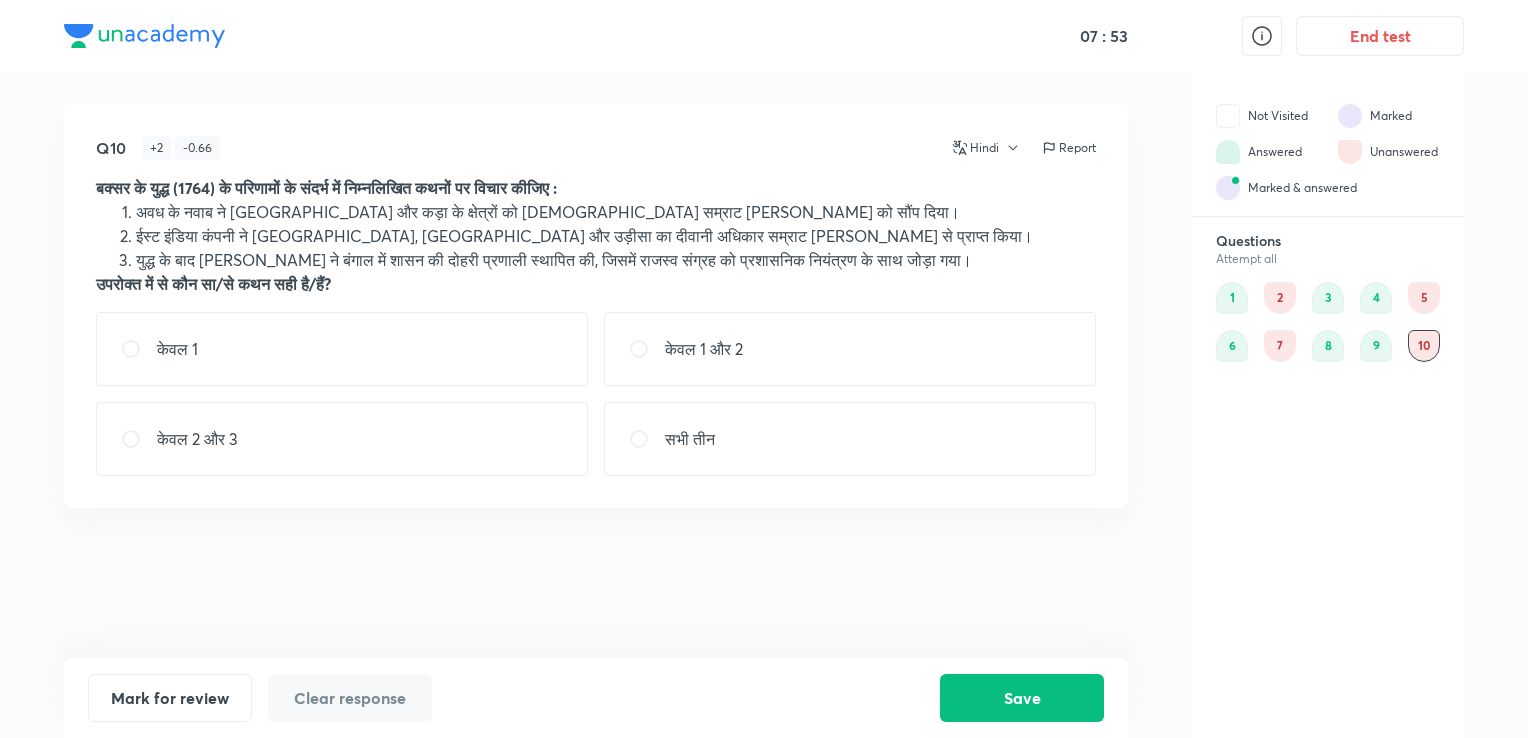 click on "सभी तीन" at bounding box center (850, 439) 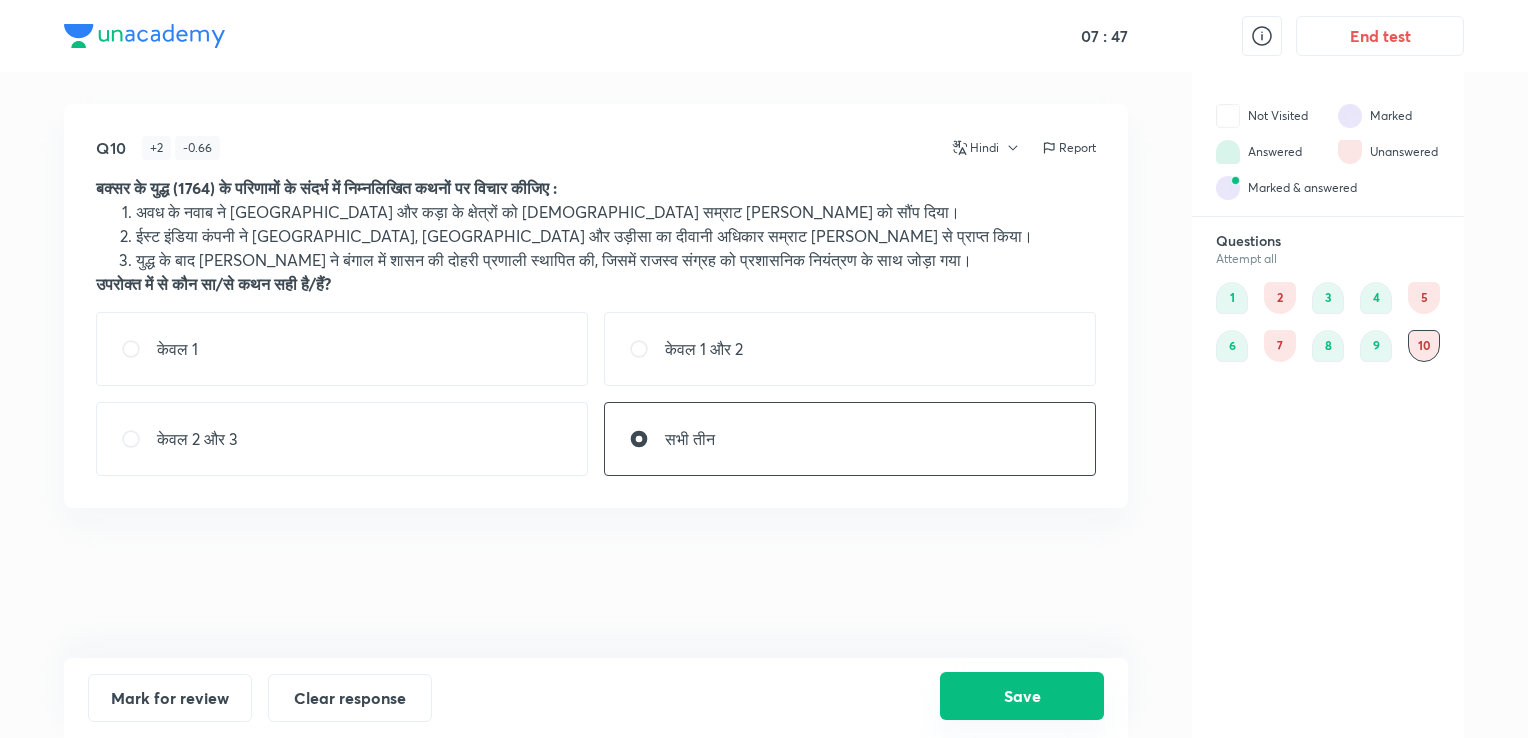 click on "Save" at bounding box center [1022, 696] 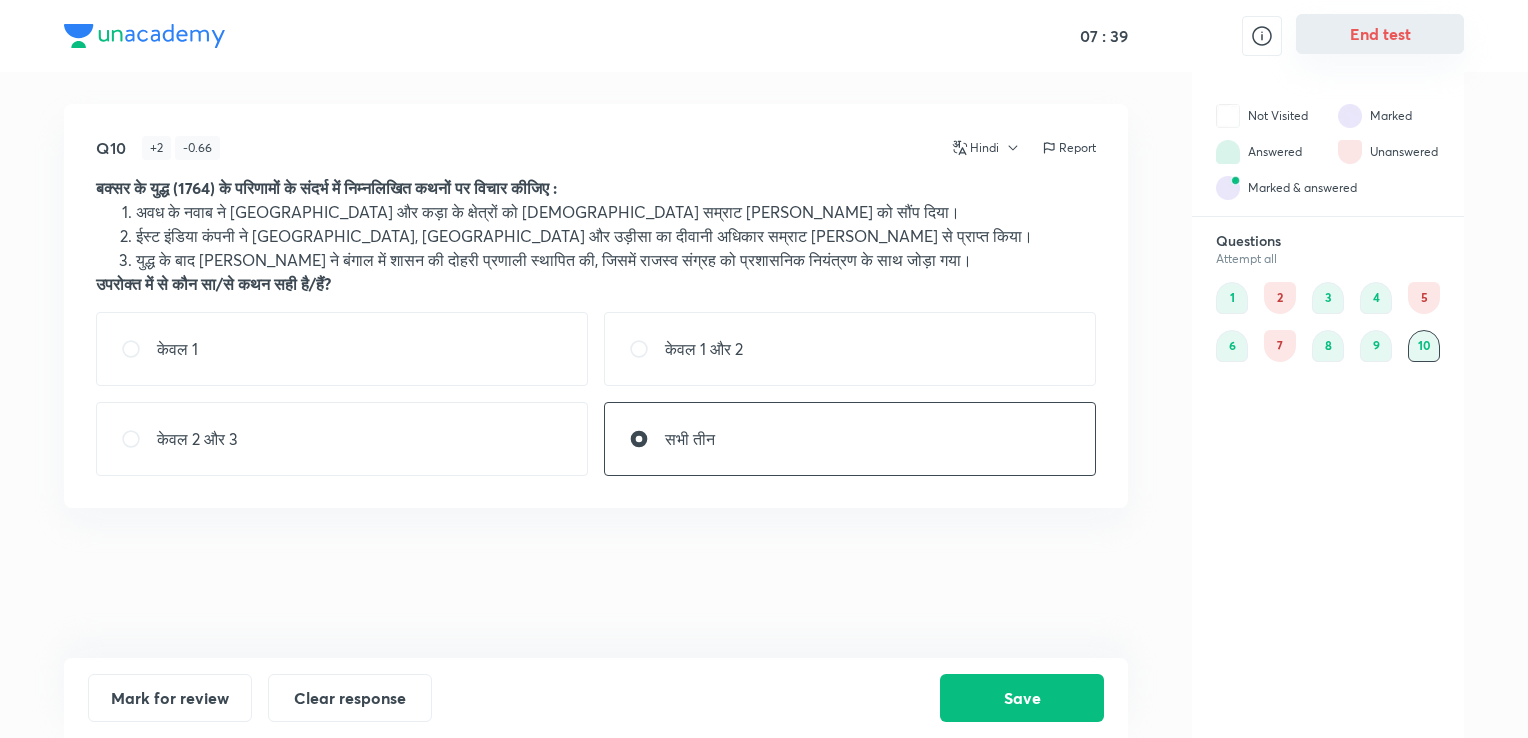 click on "End test" at bounding box center (1380, 34) 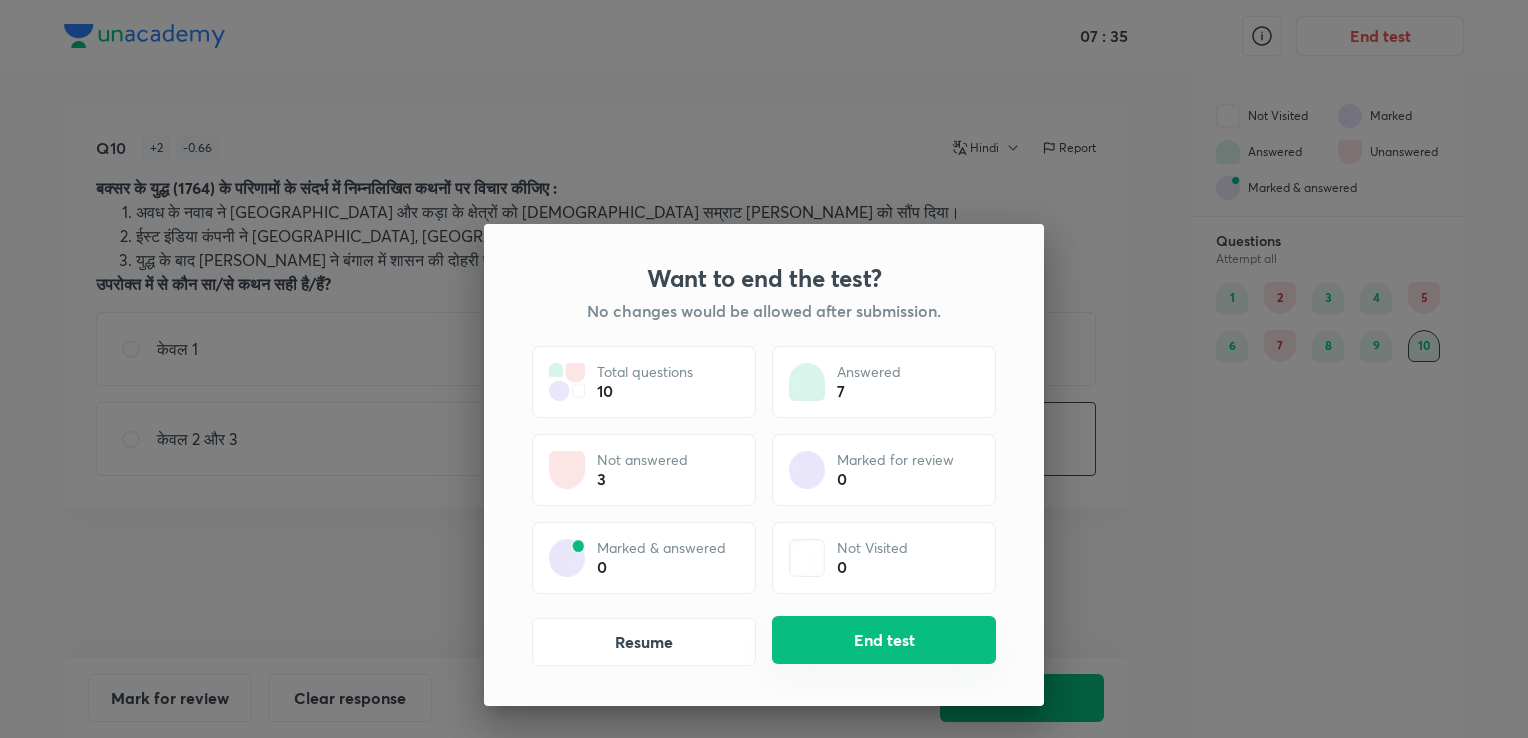 click on "End test" at bounding box center (884, 640) 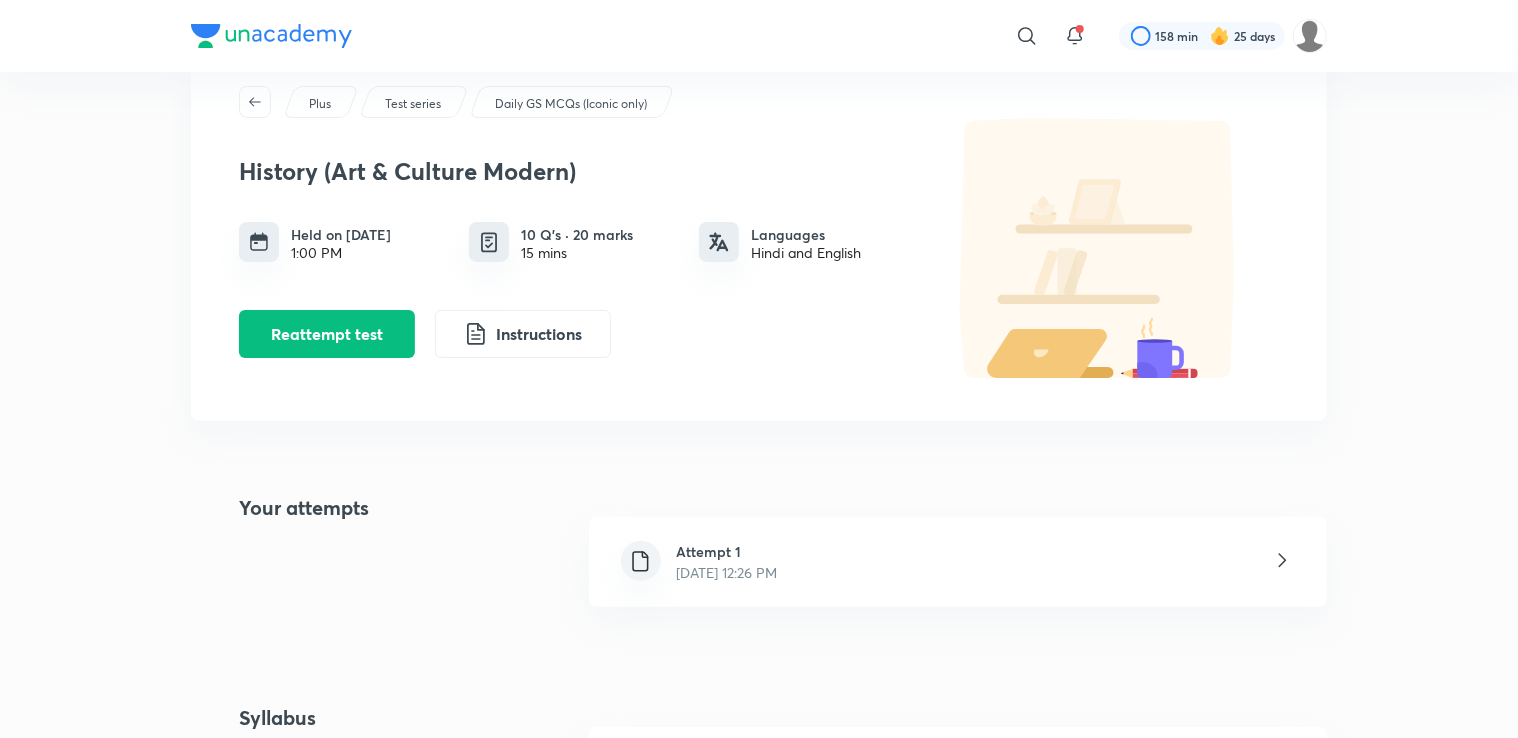 click on "Plus Test series Daily GS MCQs (Iconic only) History (Art & Culture Modern) Held on [DATE] 1:00 PM 10 Q’s · 20 marks 15 mins Languages Hindi and English Reattempt test Instructions Your attempts Attempt 1 [DATE] 12:26 PM Syllabus Art & Culture Performing Arts" at bounding box center (759, 460) 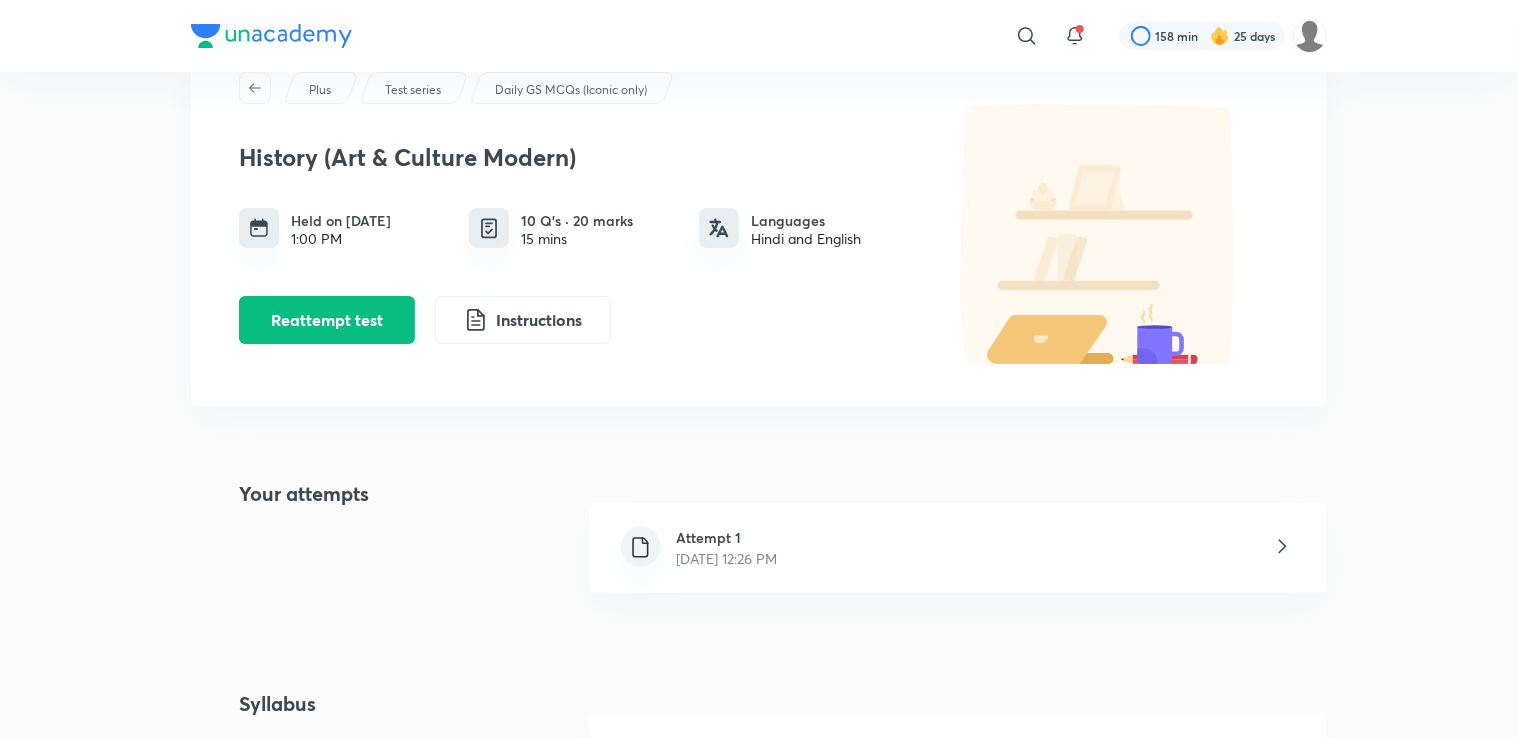 click on "Plus Test series Daily GS MCQs (Iconic only) History (Art & Culture Modern) Held on [DATE] 1:00 PM 10 Q’s · 20 marks 15 mins Languages Hindi and English Reattempt test Instructions Your attempts Attempt 1 [DATE] 12:26 PM Syllabus Art & Culture Performing Arts" at bounding box center [759, 446] 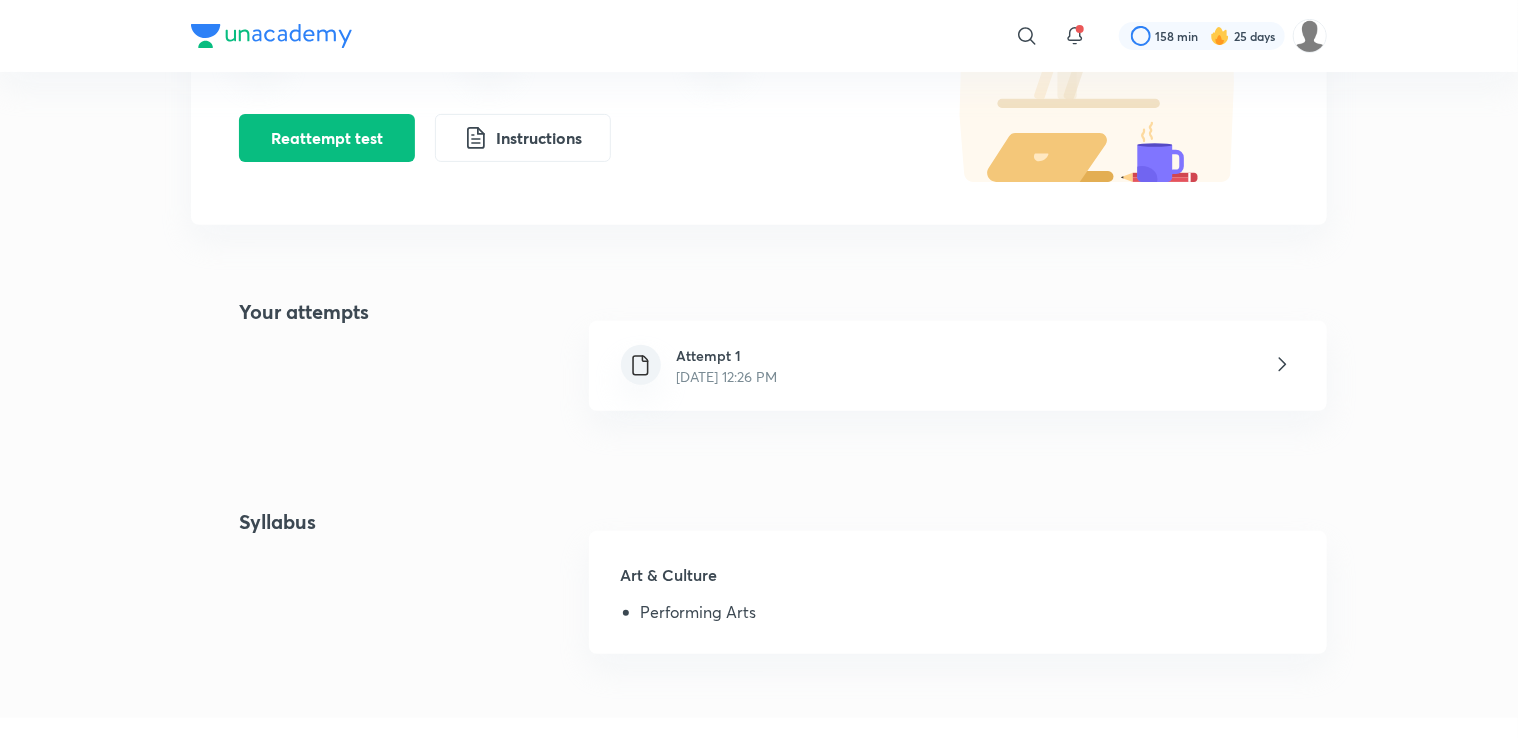 scroll, scrollTop: 240, scrollLeft: 0, axis: vertical 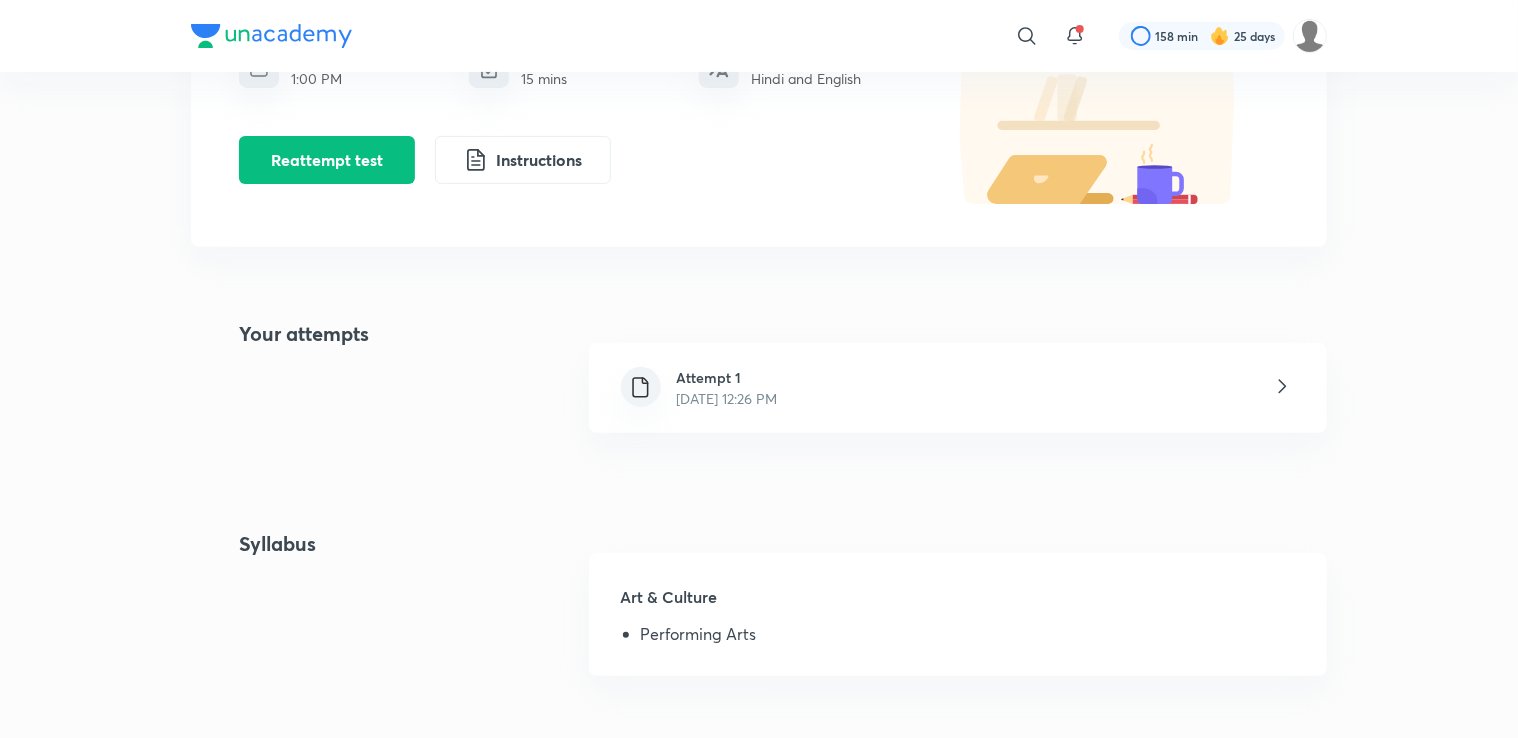 click on "Attempt 1 [DATE] 12:26 PM" at bounding box center (958, 388) 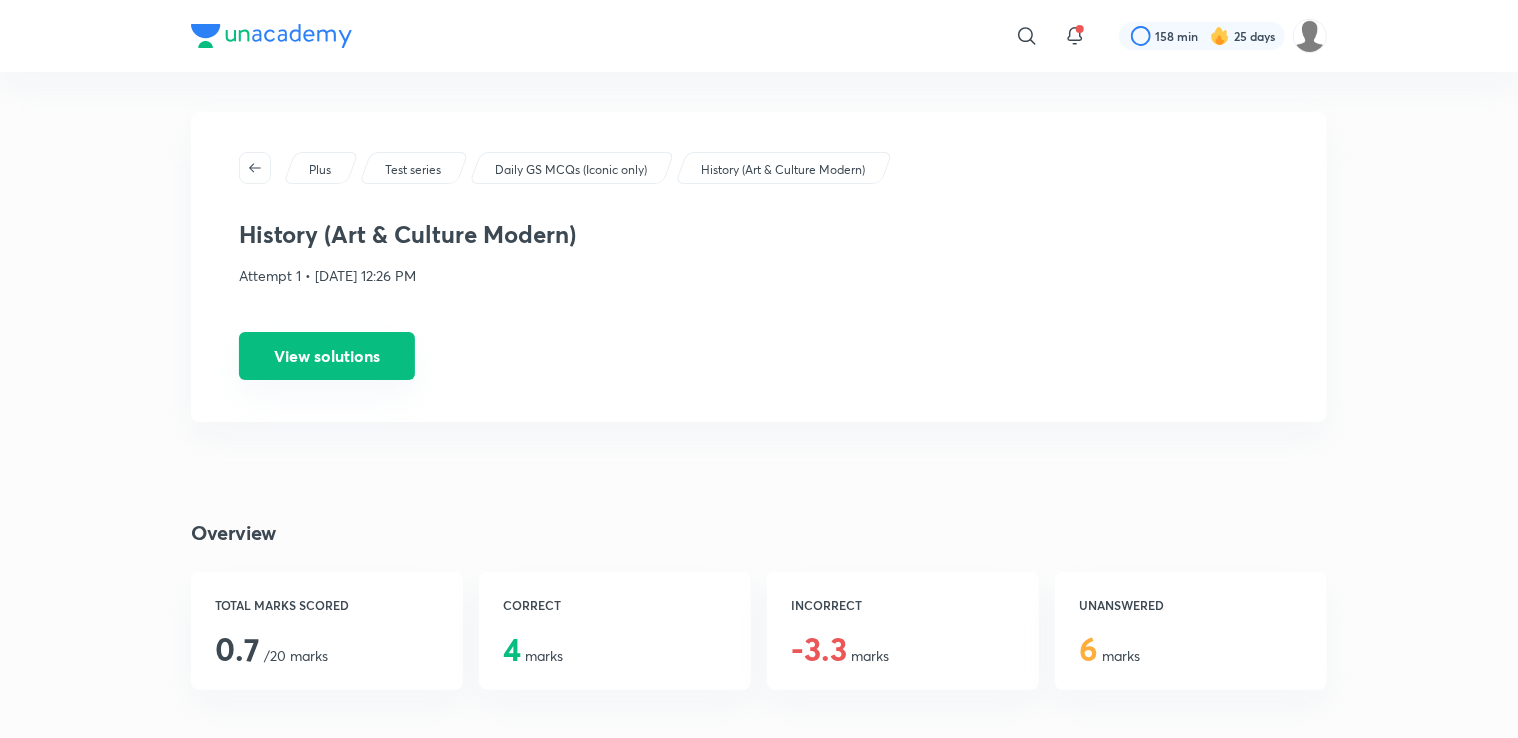 click on "View solutions" at bounding box center (327, 356) 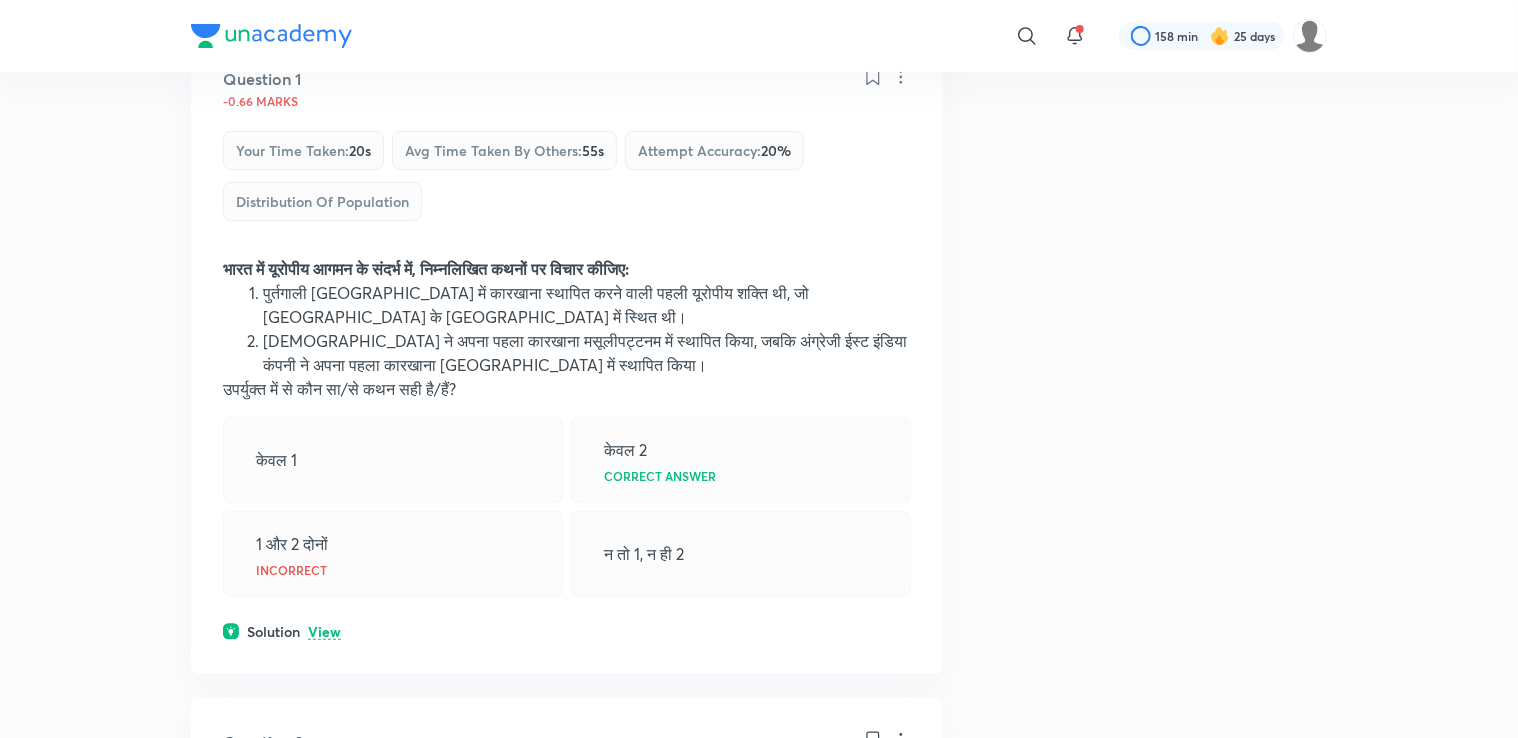 scroll, scrollTop: 320, scrollLeft: 0, axis: vertical 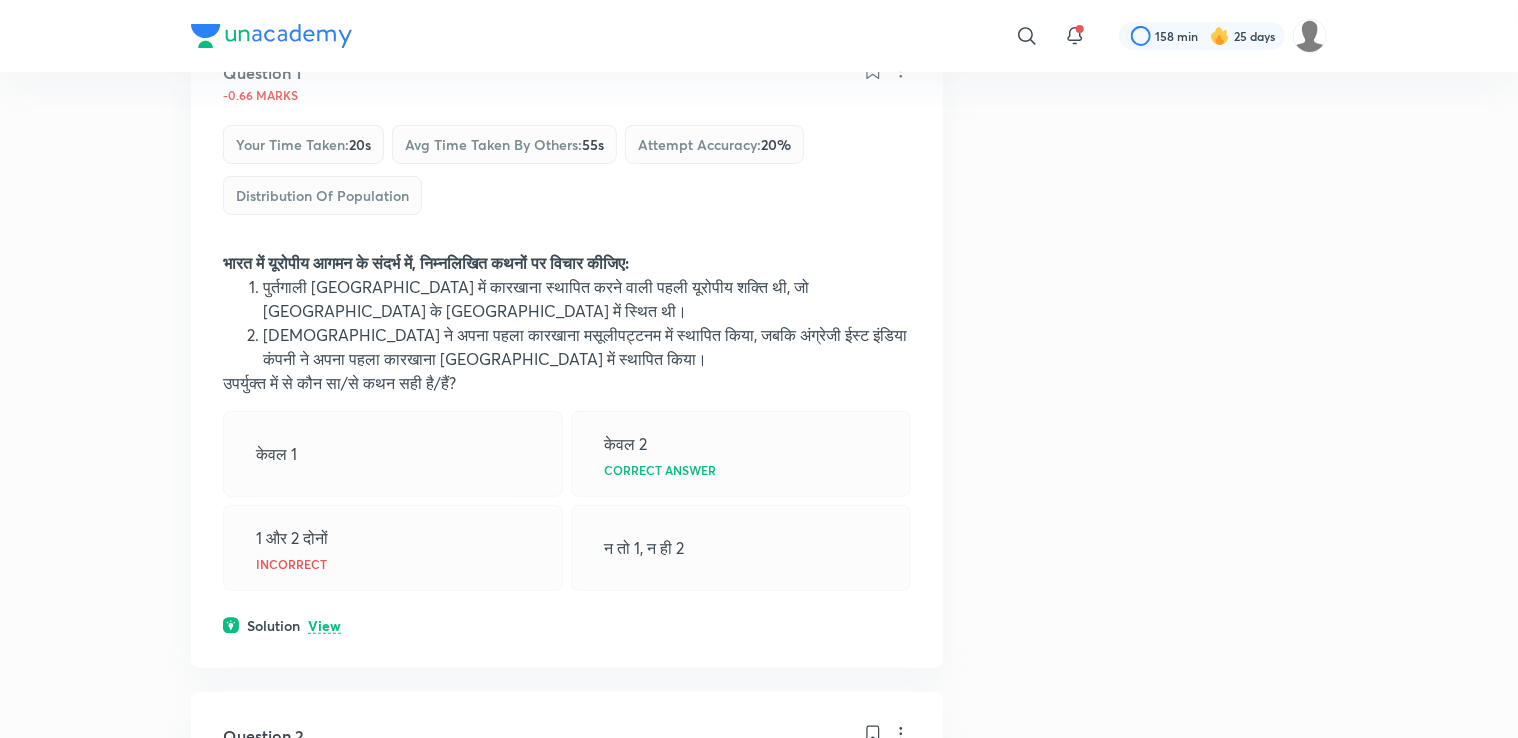 click on "View" at bounding box center [324, 626] 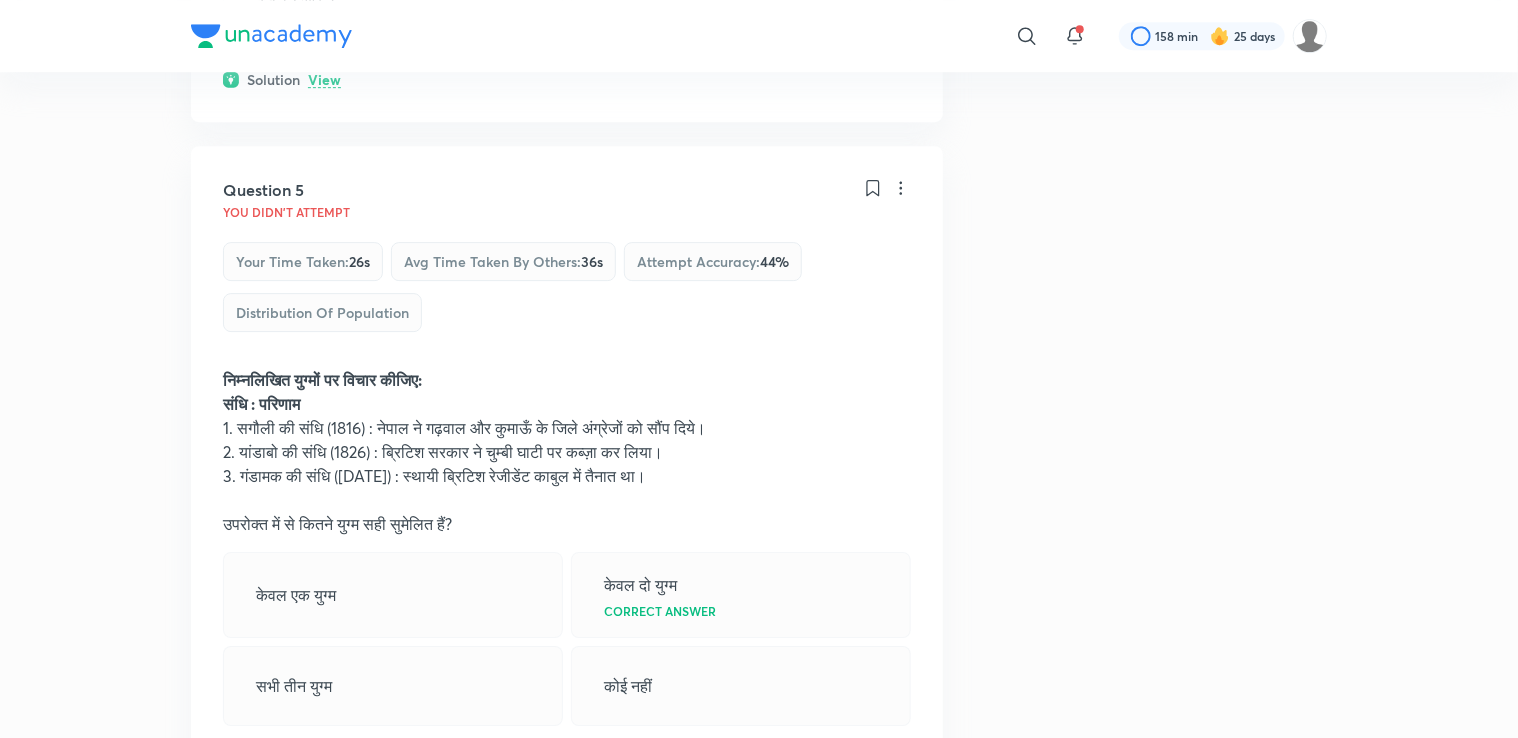 scroll, scrollTop: 3080, scrollLeft: 0, axis: vertical 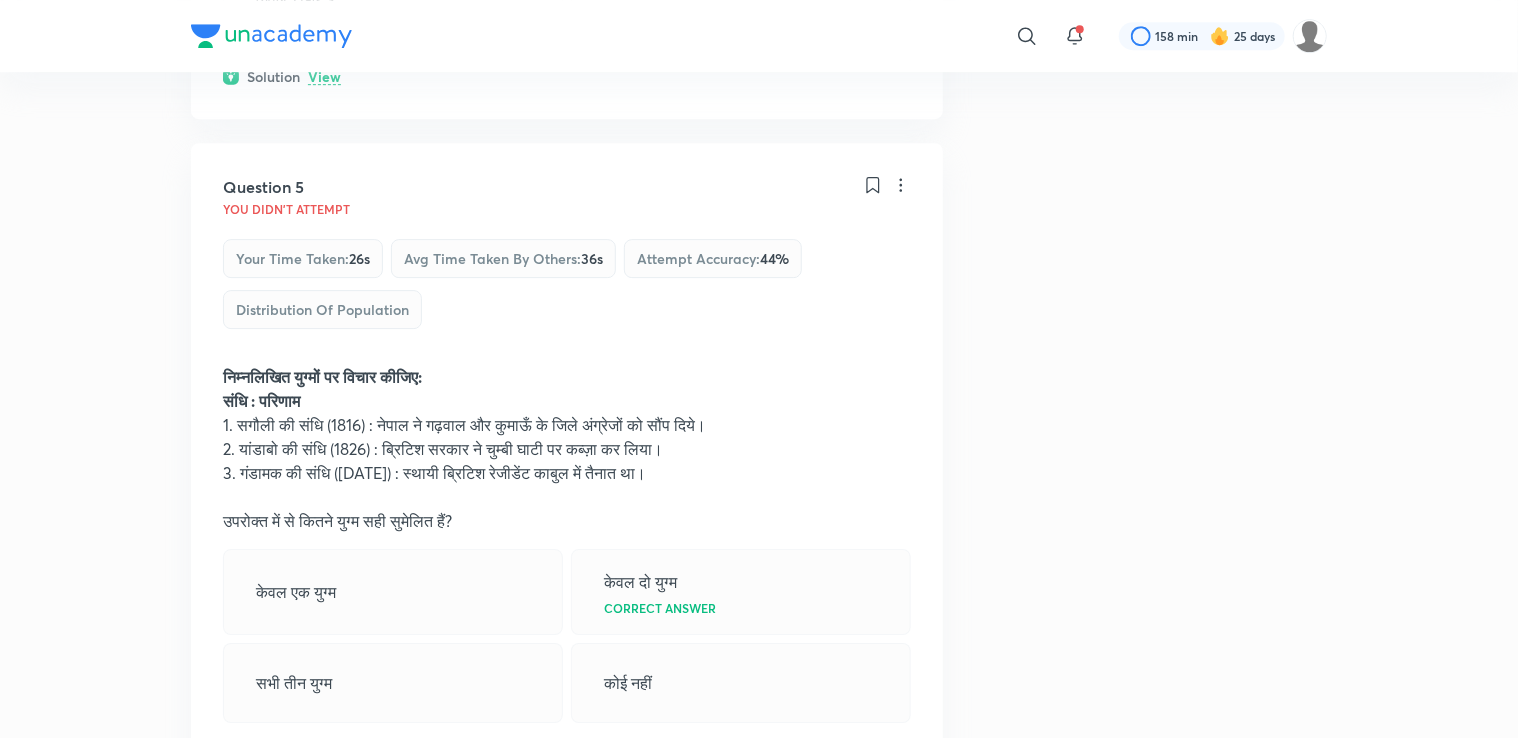 click on "View" at bounding box center [324, 758] 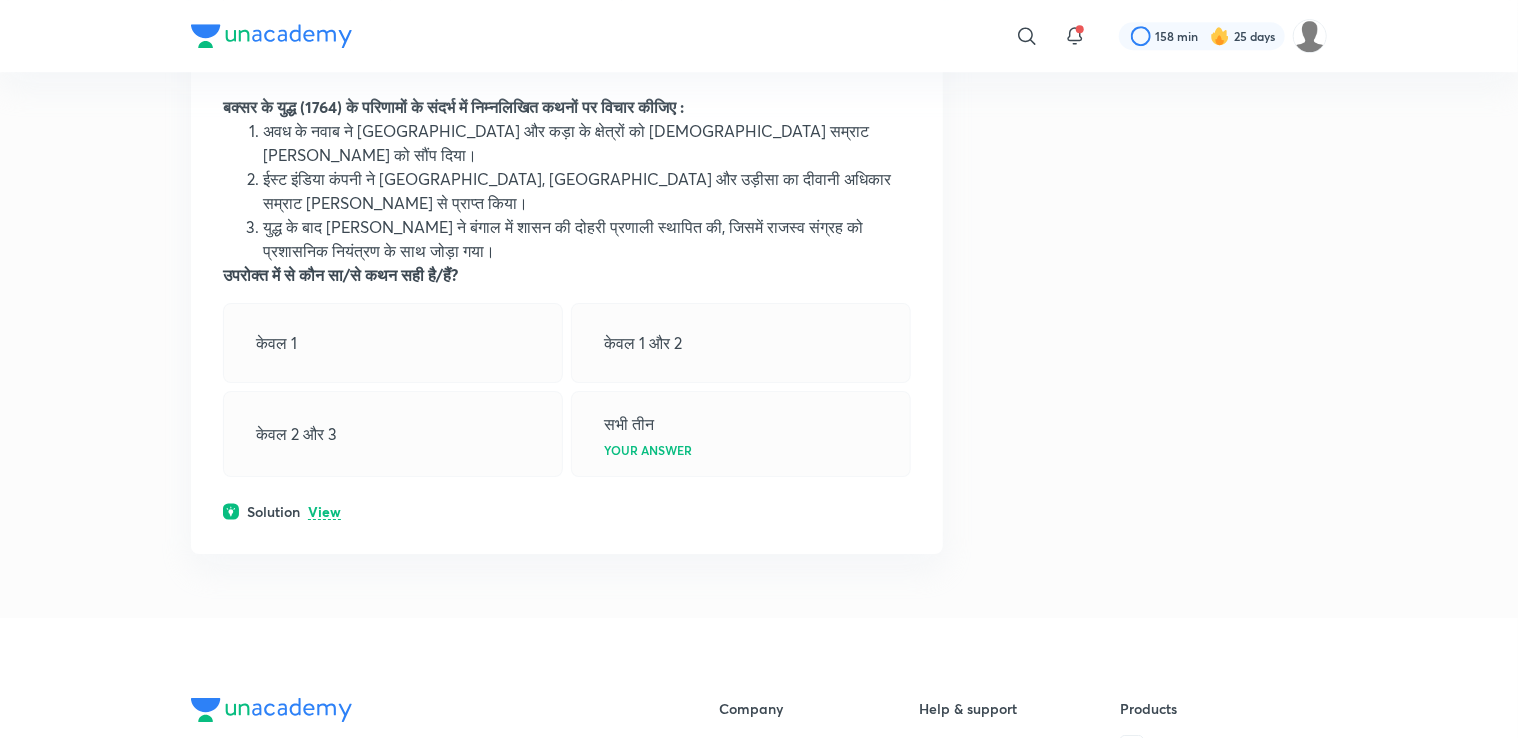scroll, scrollTop: 7040, scrollLeft: 0, axis: vertical 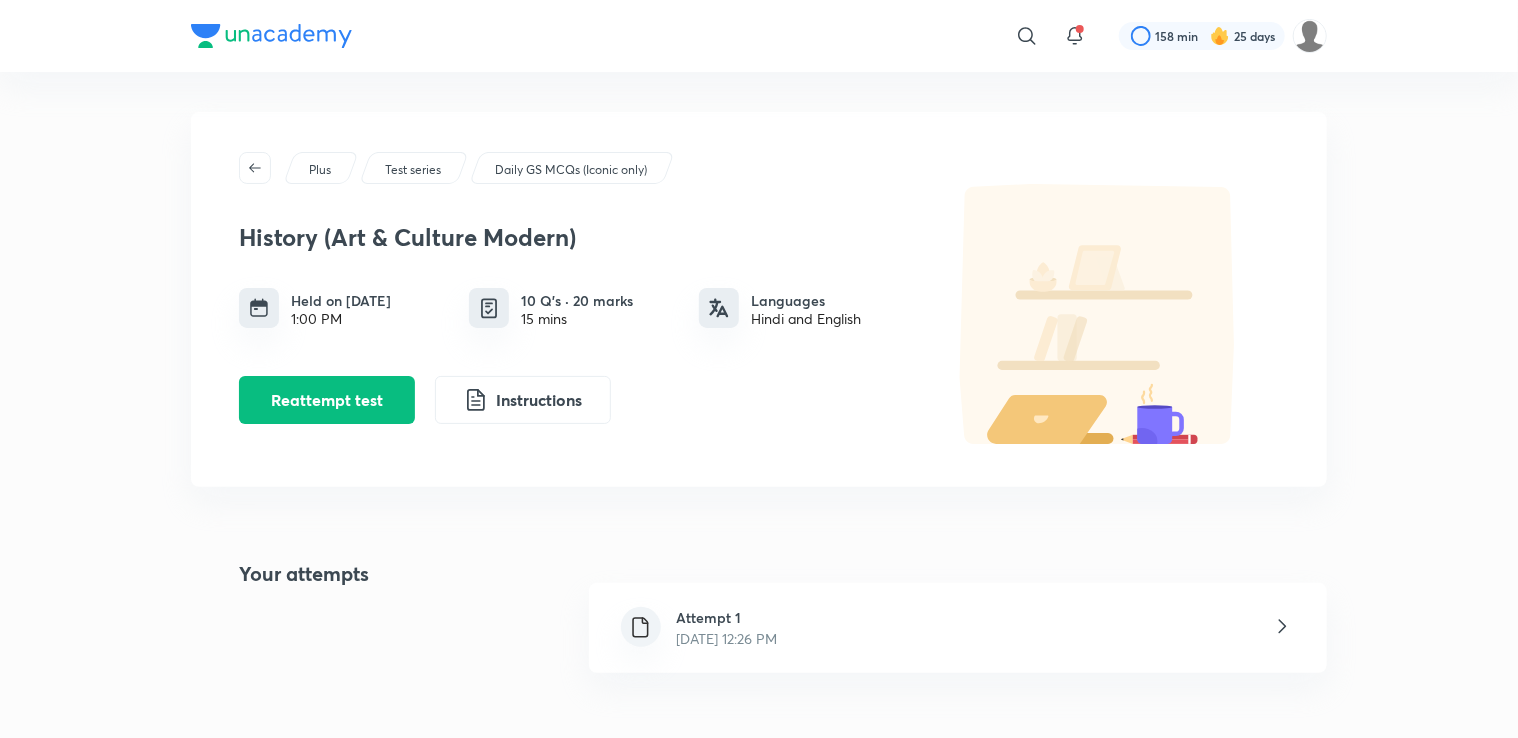 click on "Daily GS MCQs (Iconic only)" at bounding box center [571, 170] 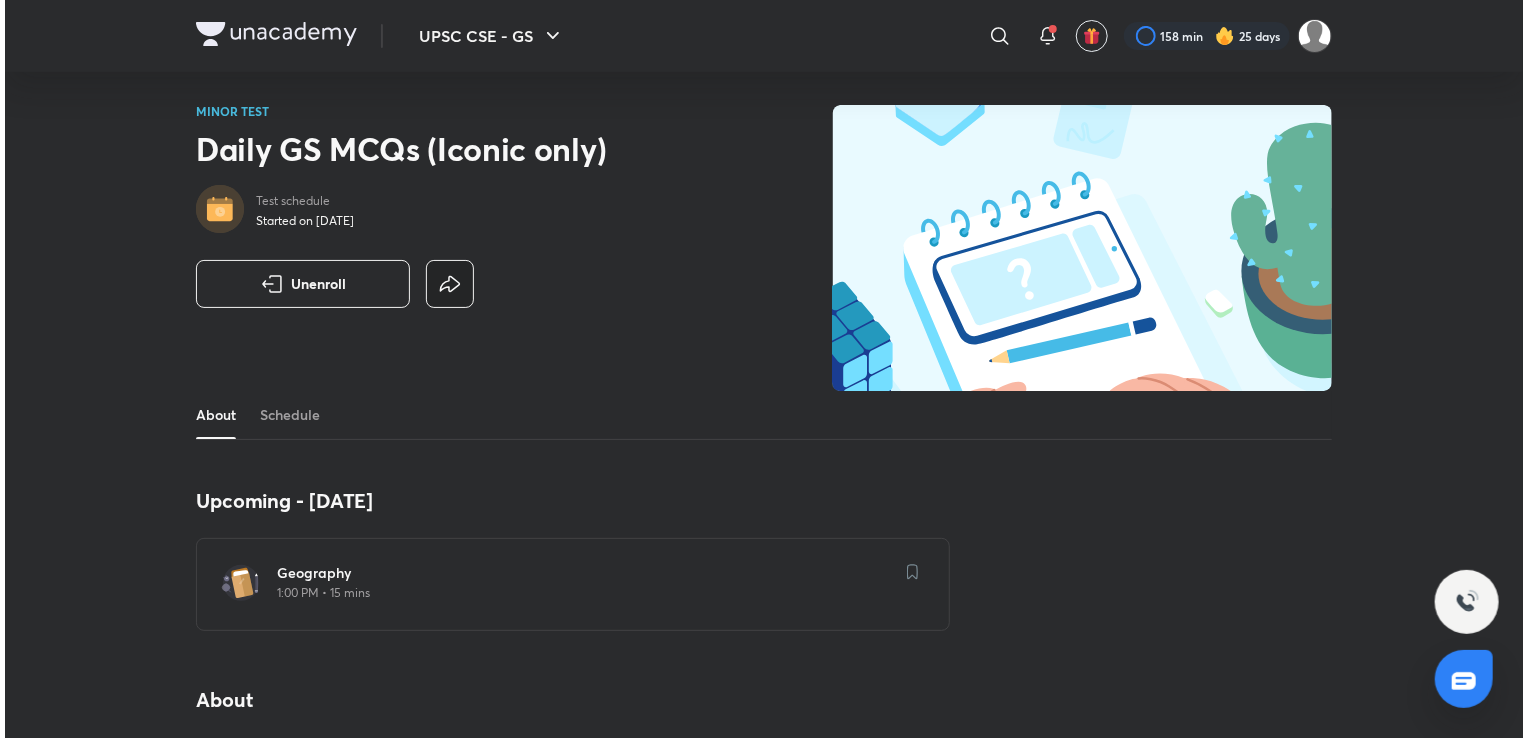 scroll, scrollTop: 0, scrollLeft: 0, axis: both 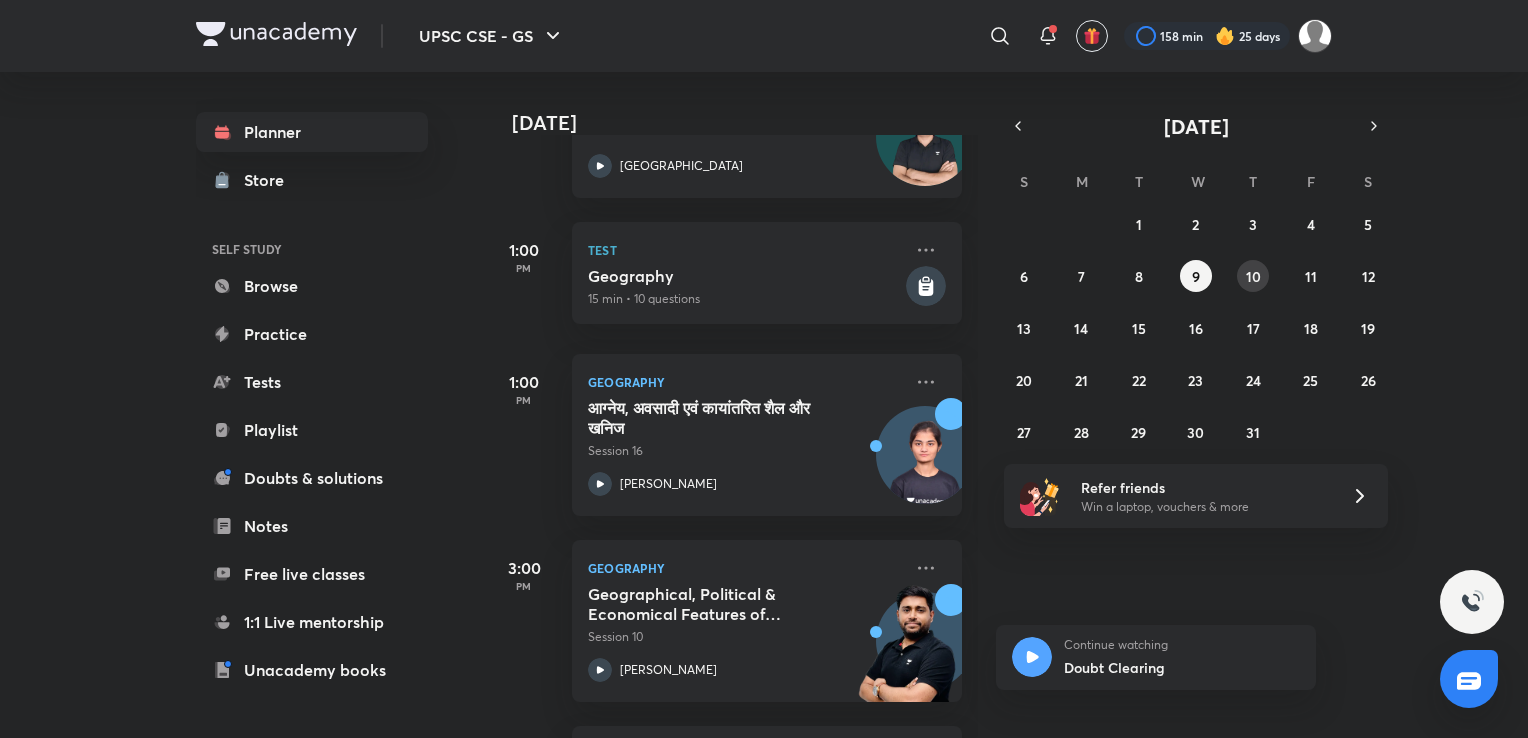click on "10" at bounding box center (1253, 276) 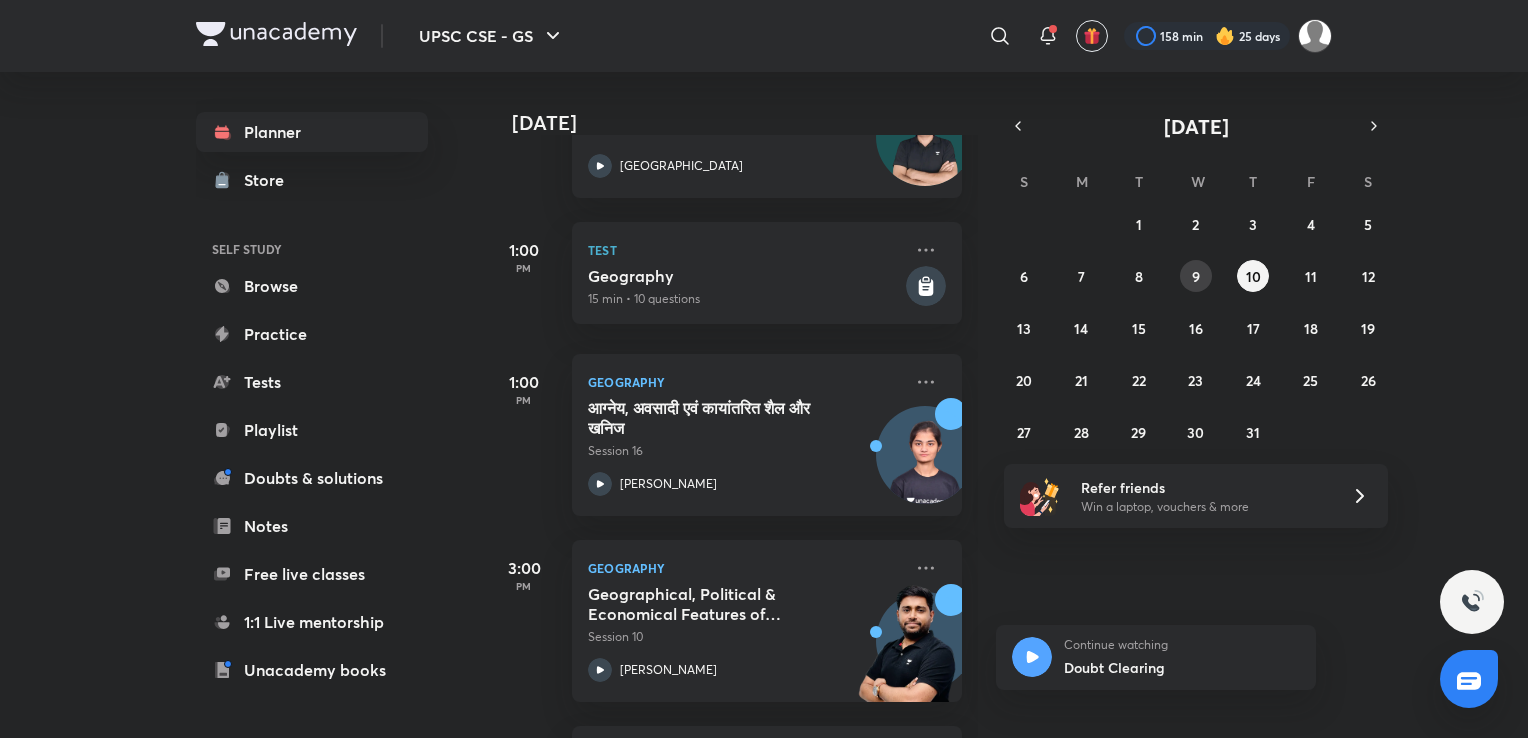 click on "9" at bounding box center (1196, 276) 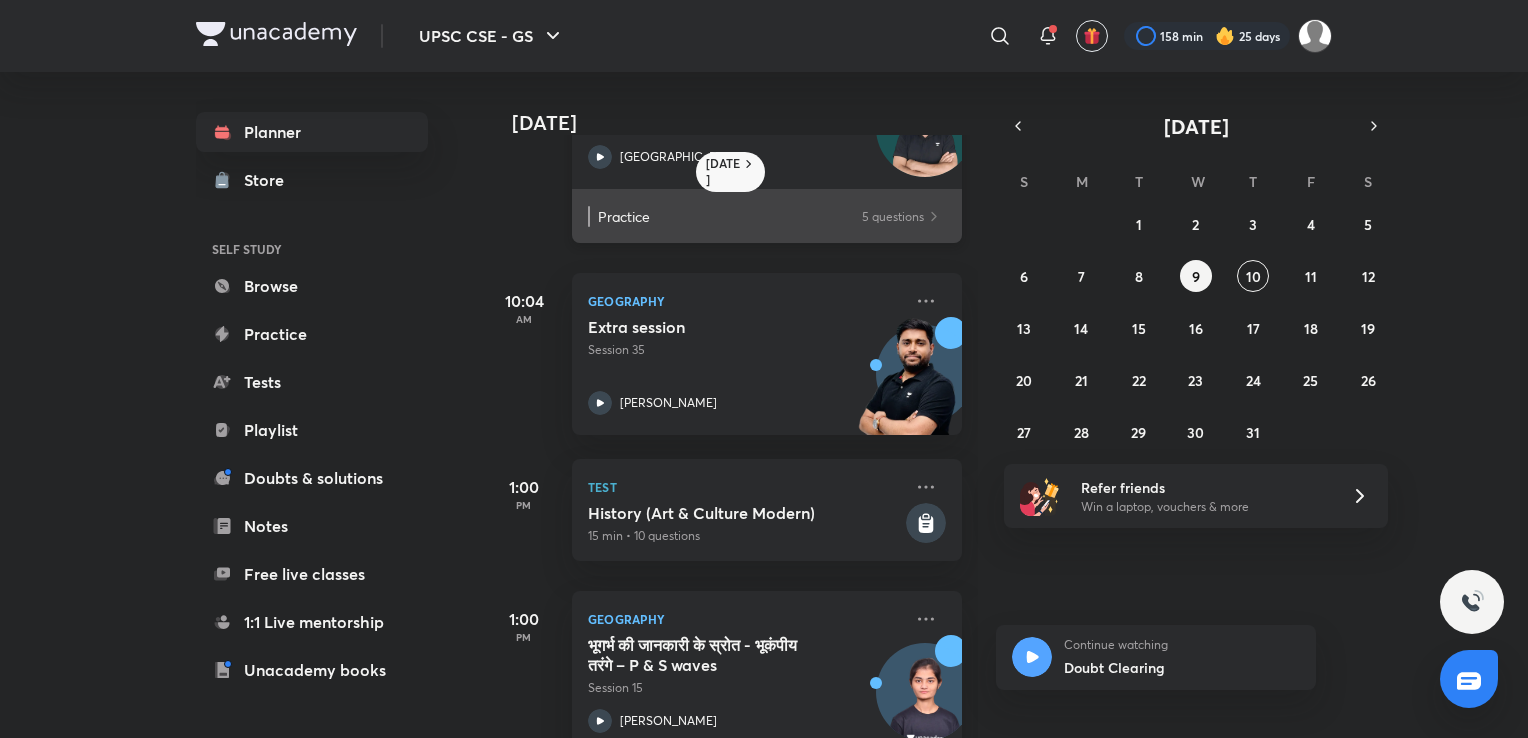 scroll, scrollTop: 200, scrollLeft: 0, axis: vertical 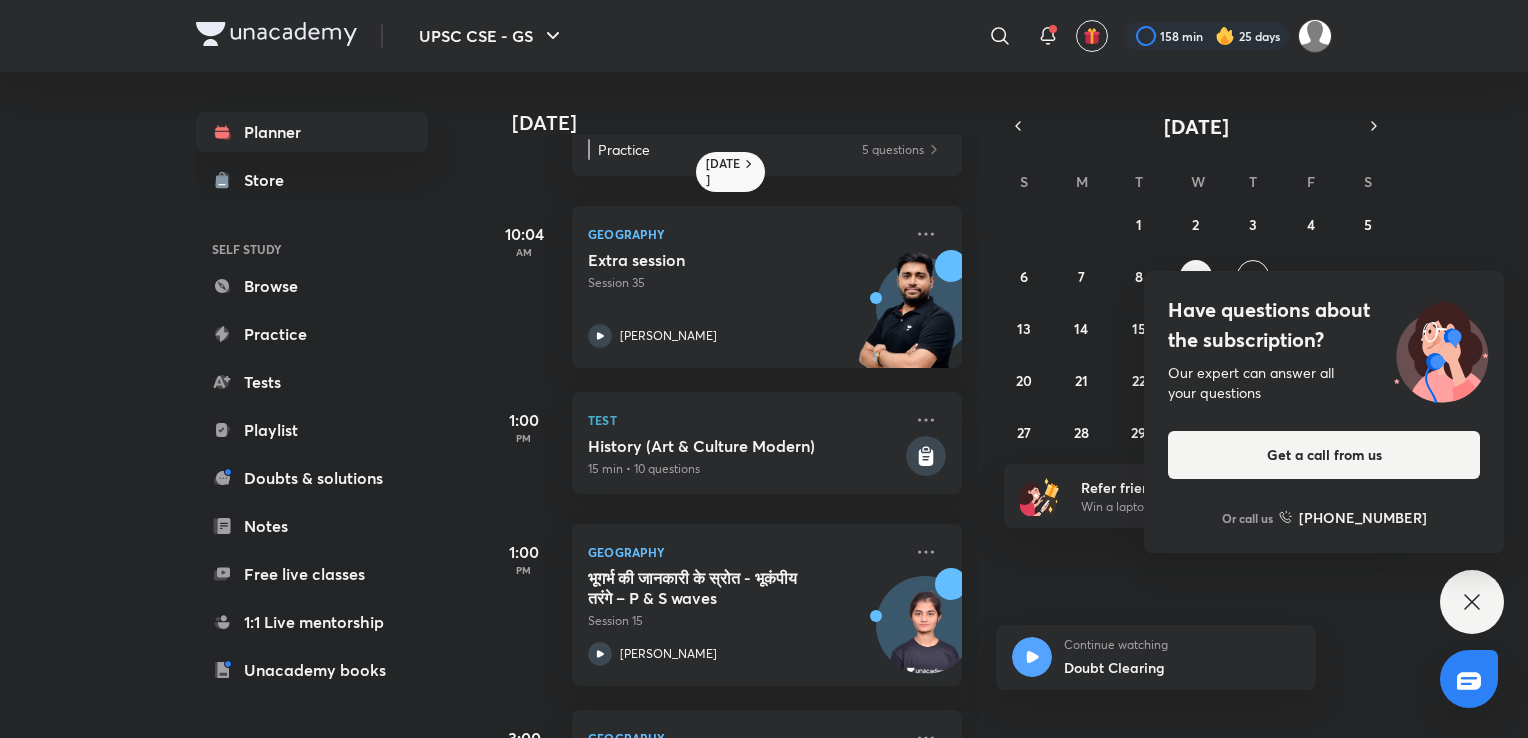 click on "Have questions about the subscription? Our expert can answer all your questions Get a call from us Or call us [PHONE_NUMBER]" at bounding box center (1472, 602) 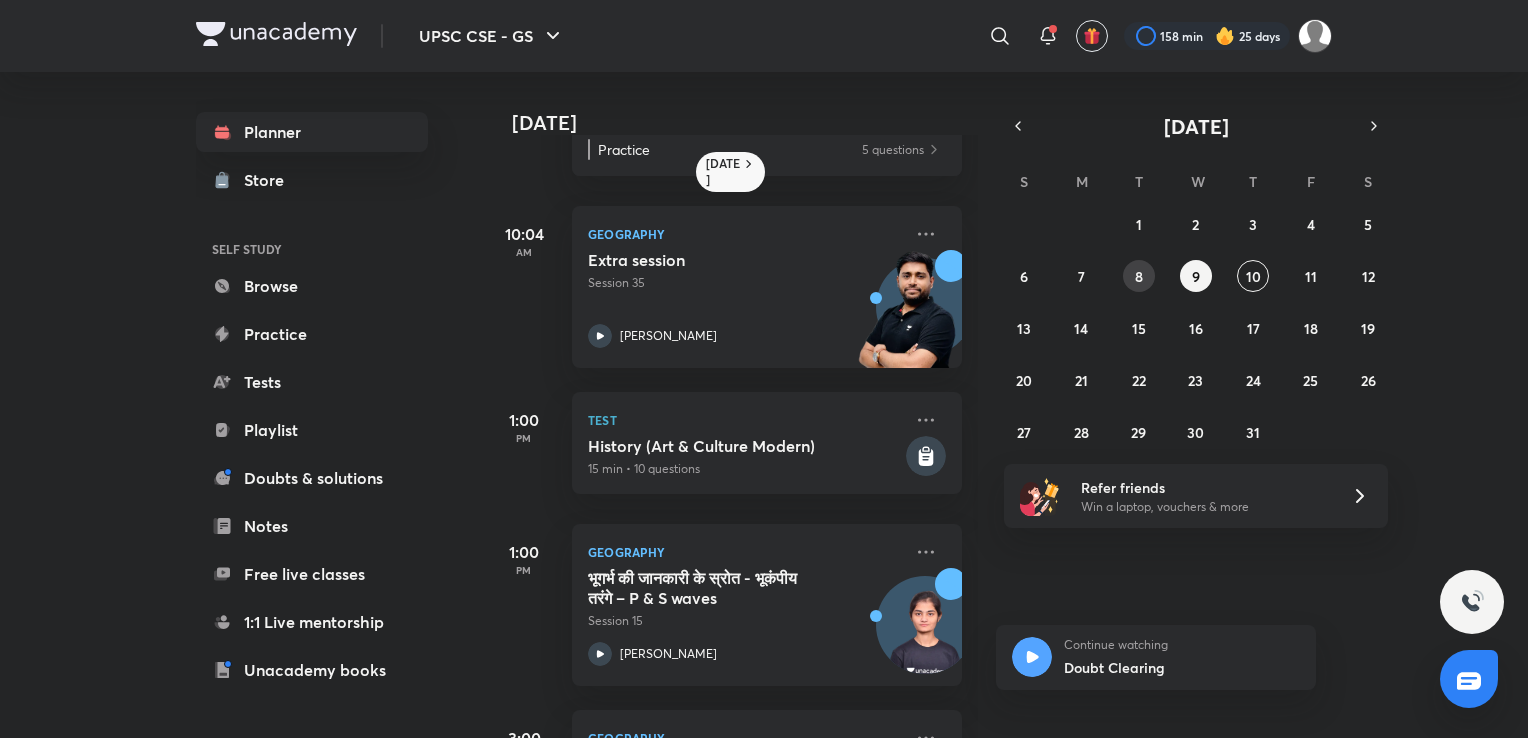 click on "8" at bounding box center [1139, 276] 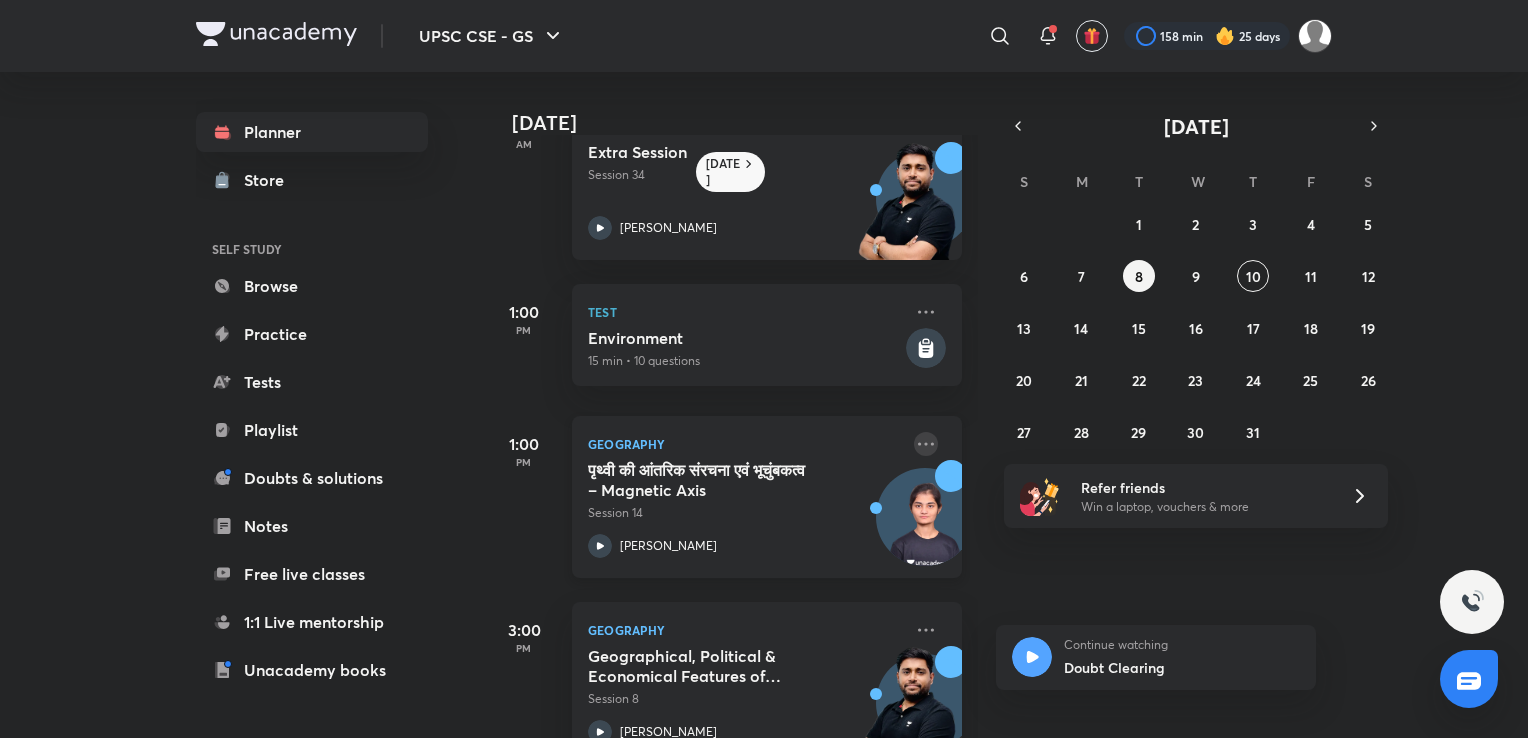 scroll, scrollTop: 300, scrollLeft: 0, axis: vertical 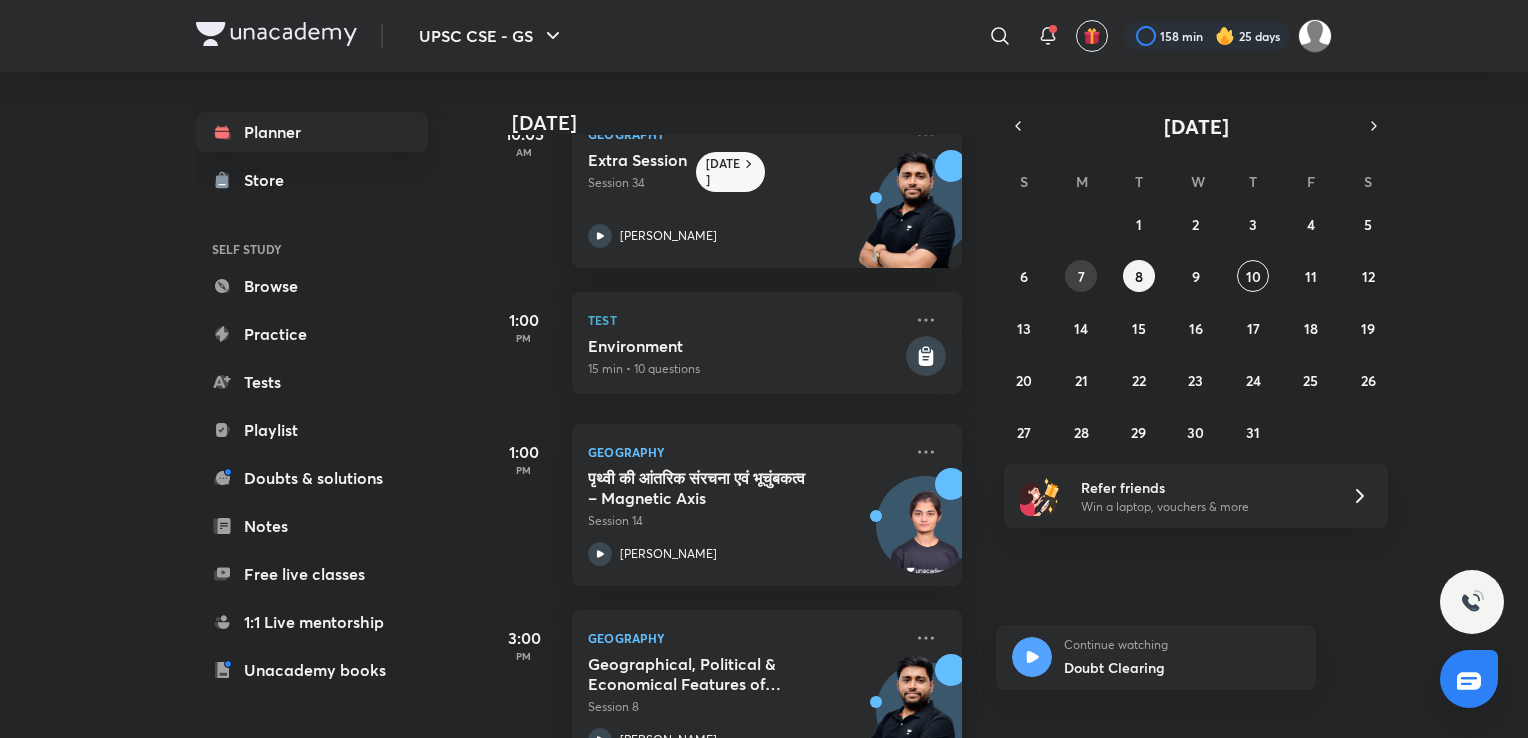 click on "7" at bounding box center (1081, 276) 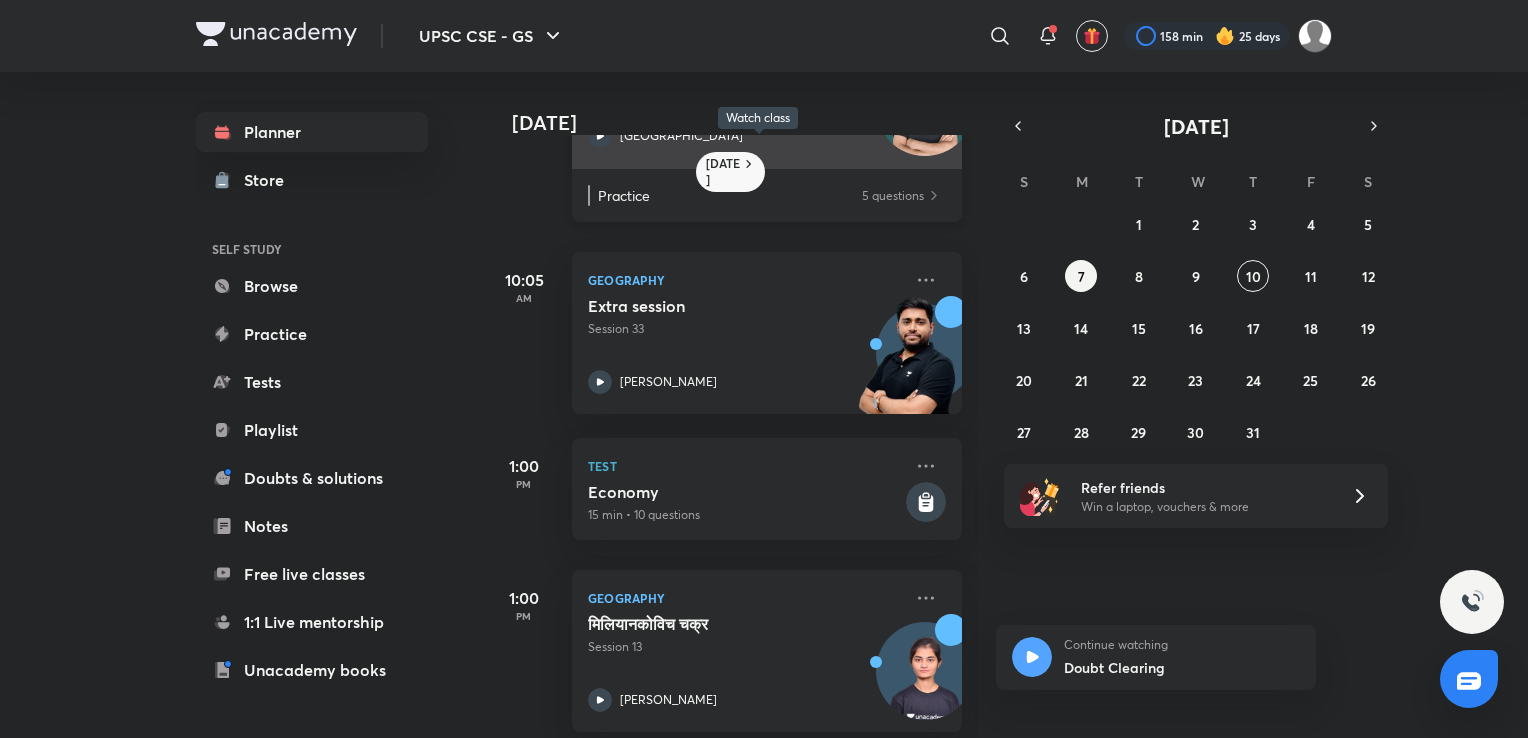 scroll, scrollTop: 200, scrollLeft: 0, axis: vertical 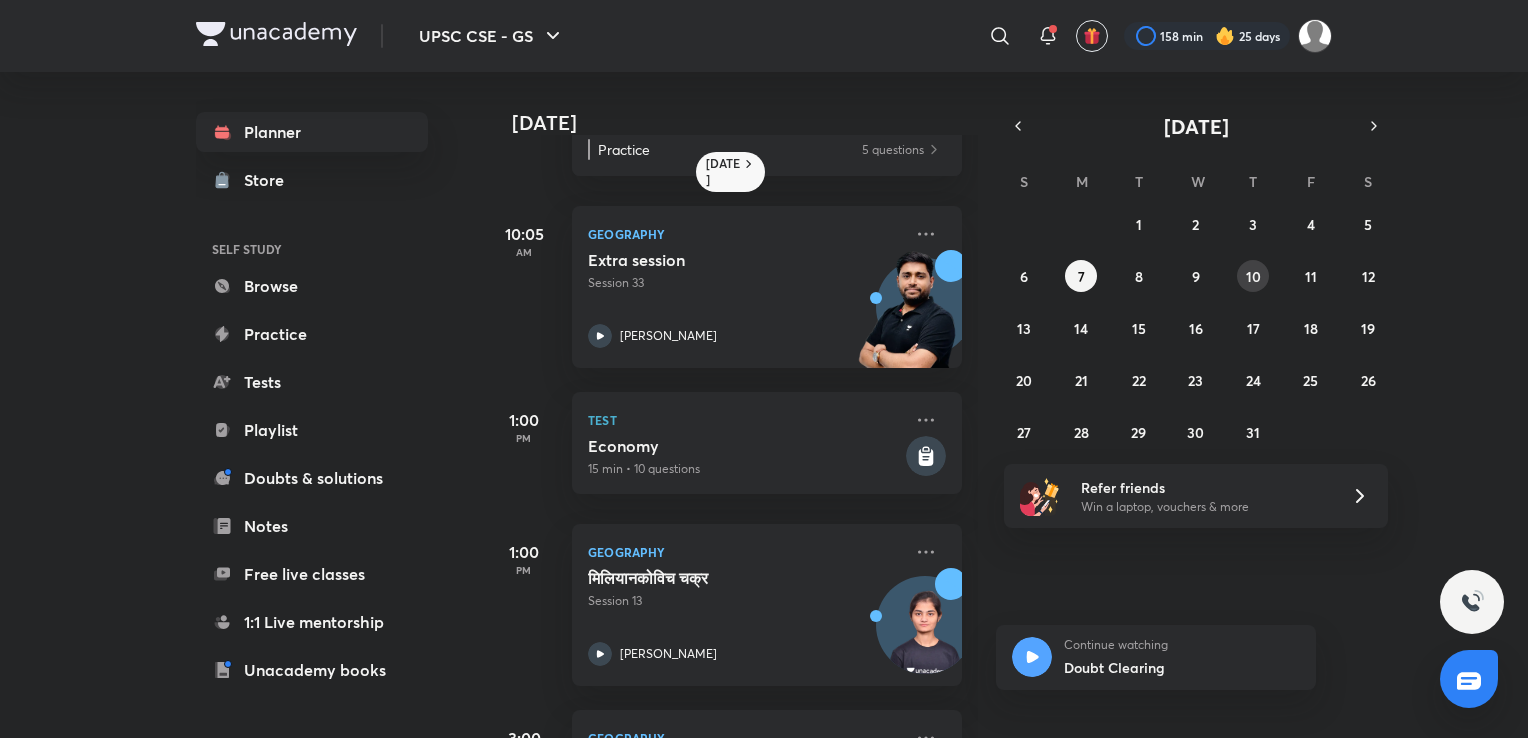 click on "10" at bounding box center [1253, 276] 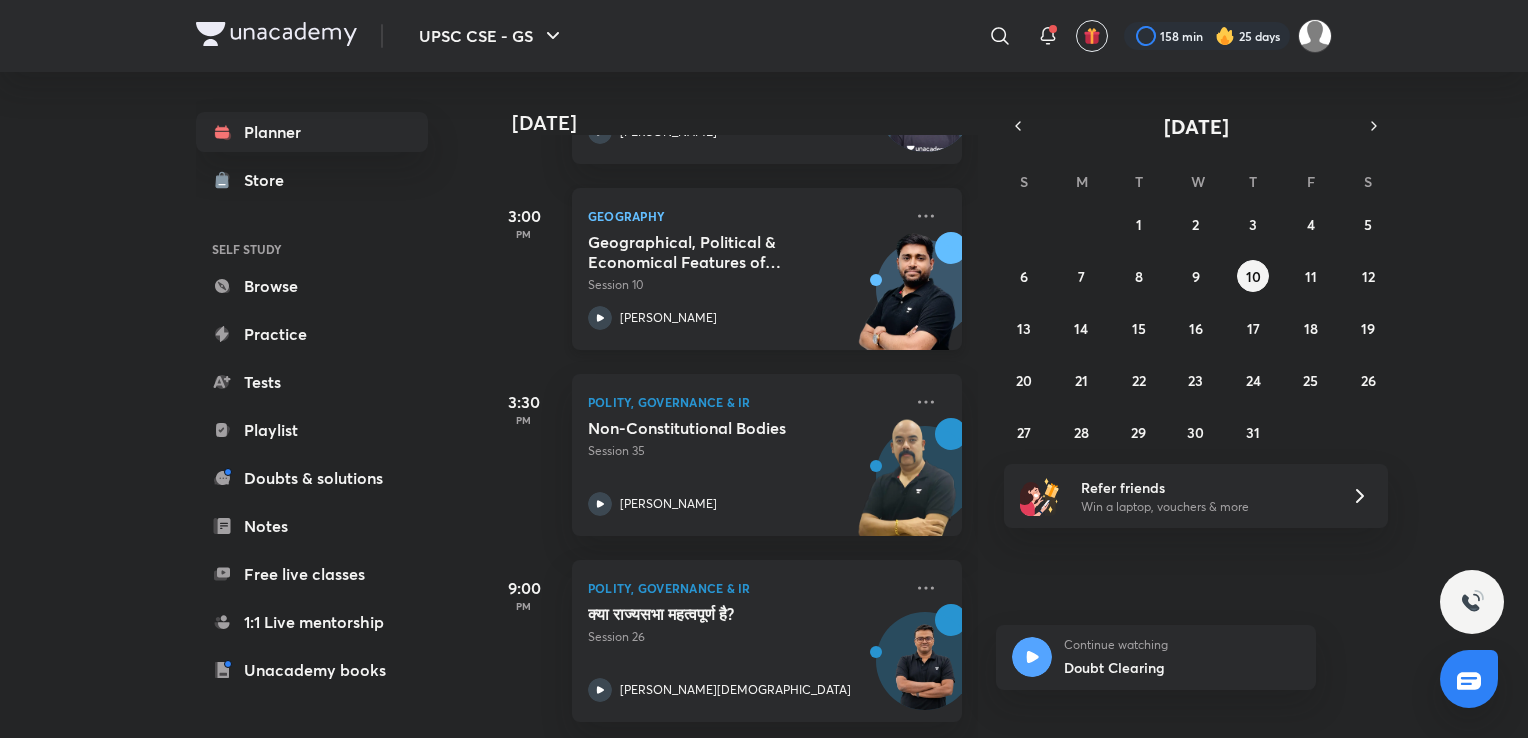 scroll, scrollTop: 767, scrollLeft: 0, axis: vertical 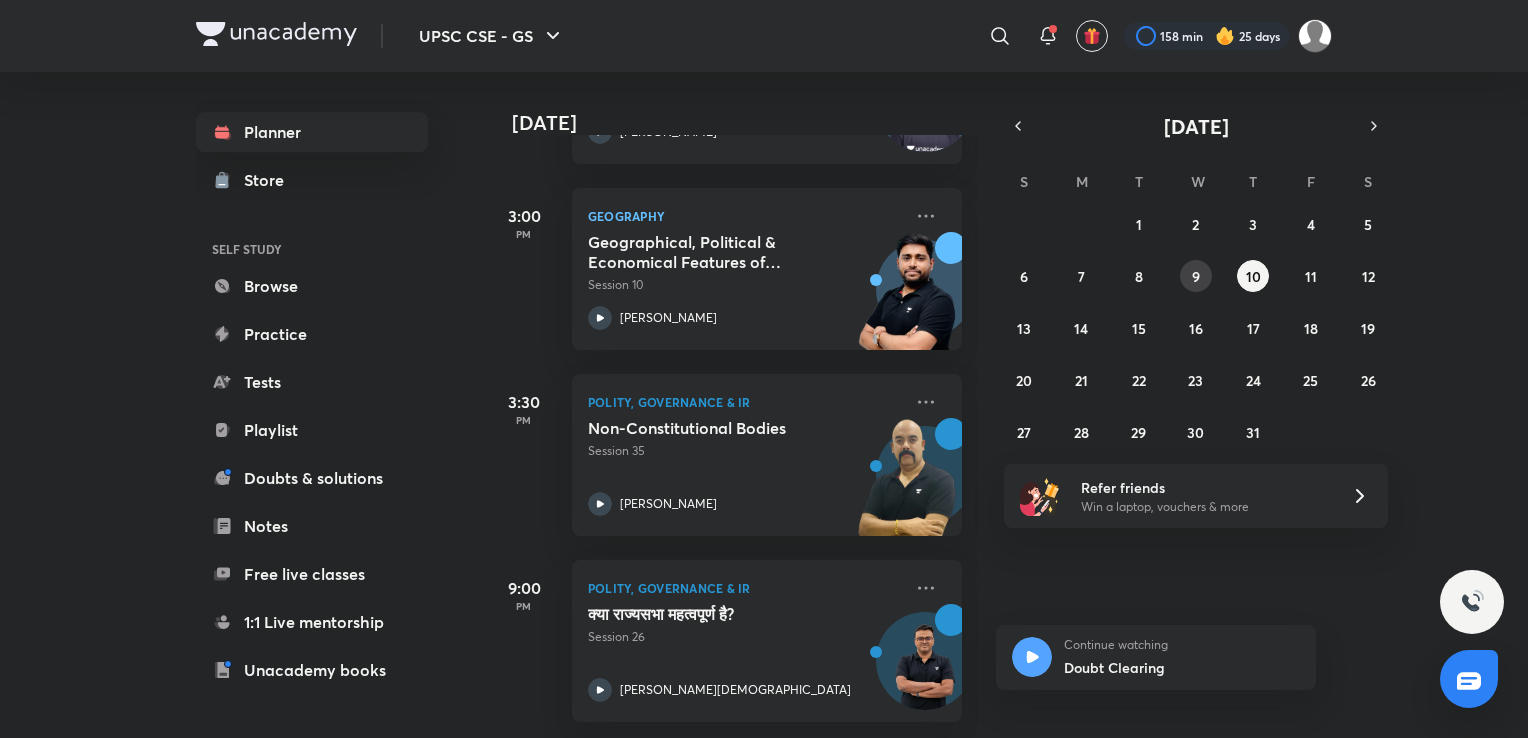 click on "9" at bounding box center (1196, 276) 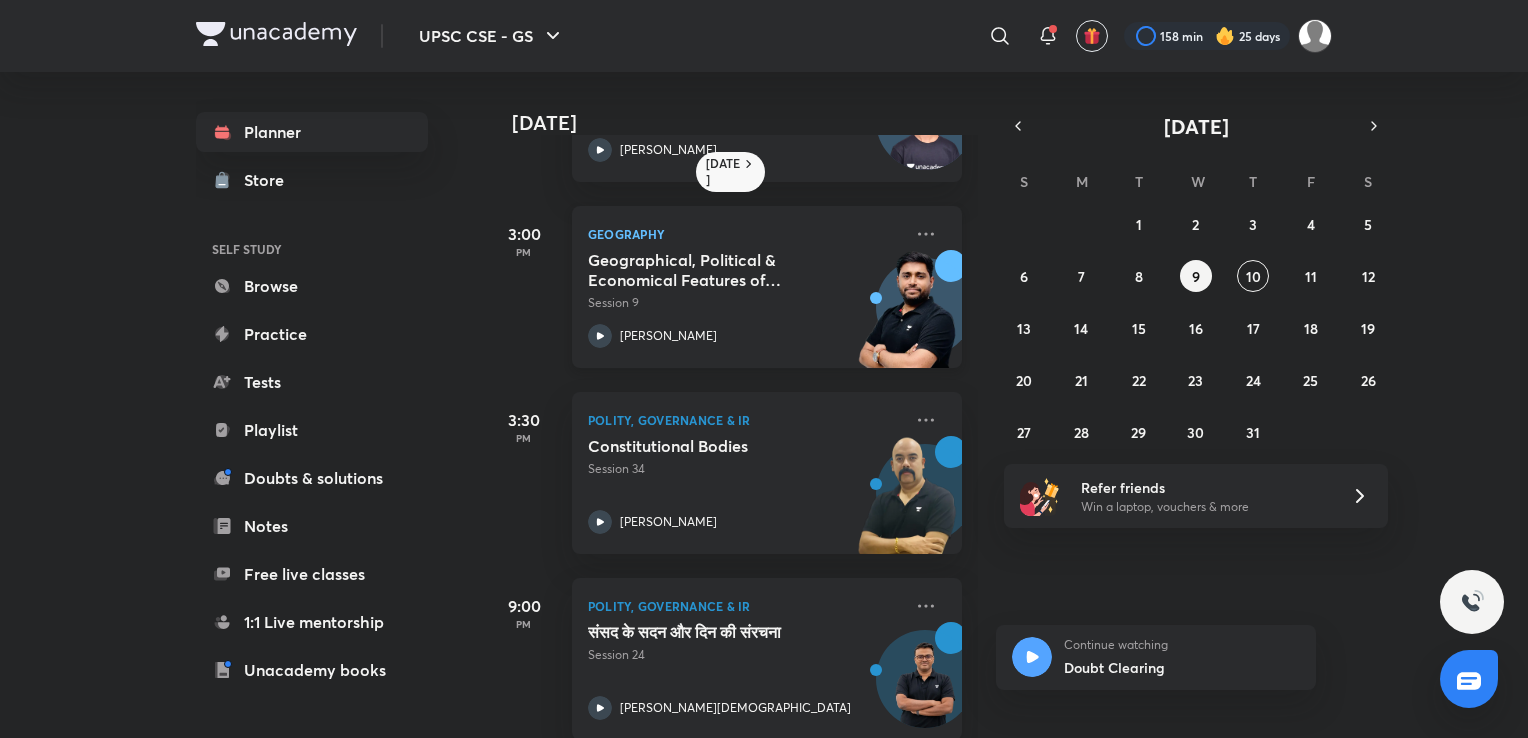 scroll, scrollTop: 736, scrollLeft: 0, axis: vertical 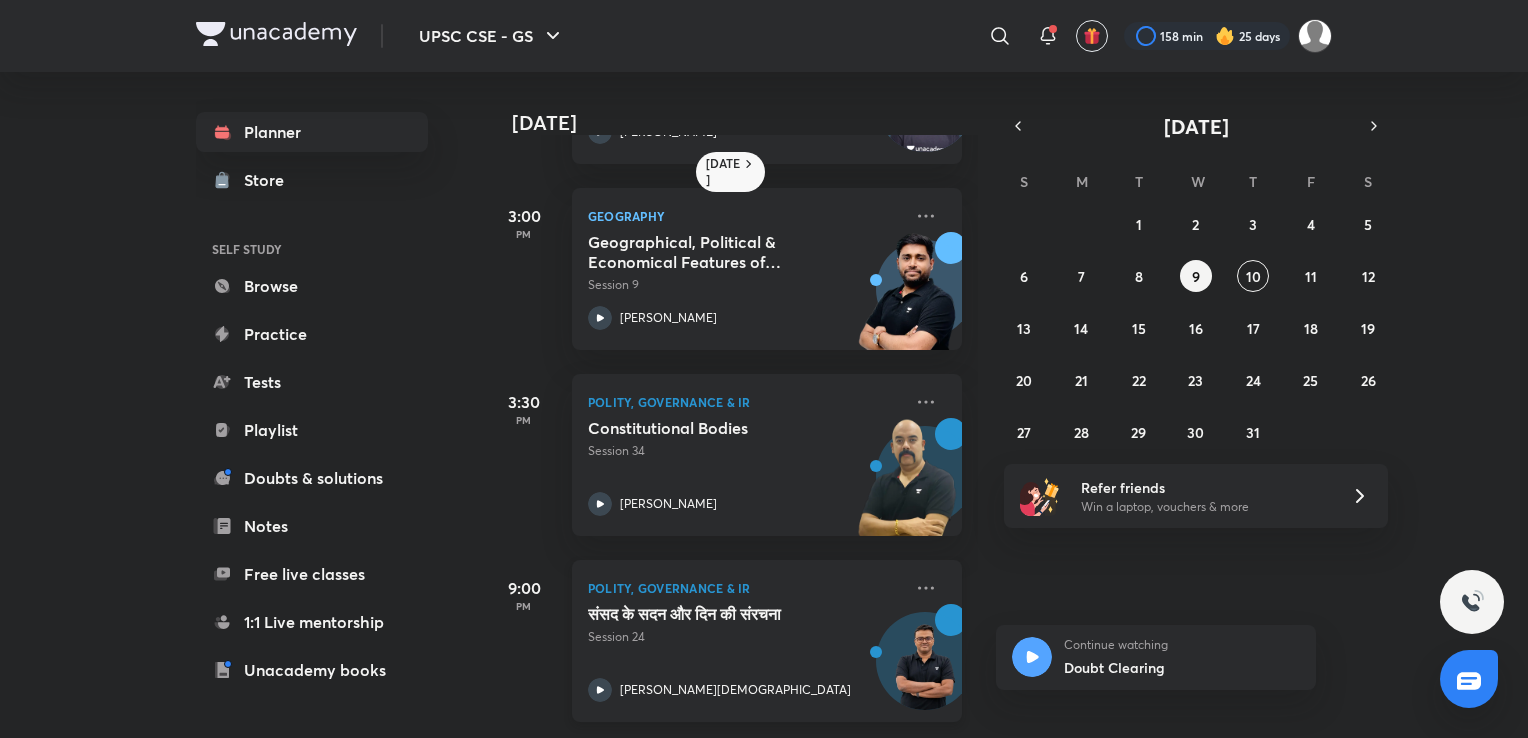 click on "संसद के सदन और दिन की संरचना Session 24 [PERSON_NAME]" at bounding box center [745, 653] 